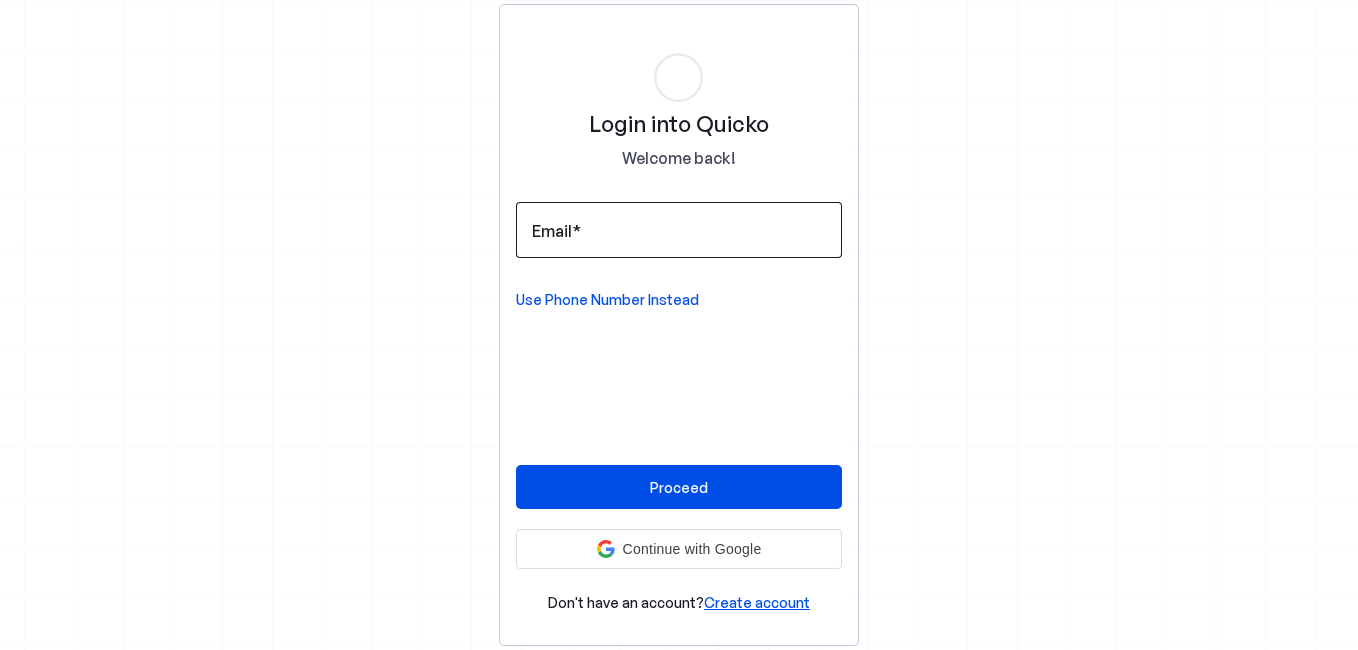 scroll, scrollTop: 0, scrollLeft: 0, axis: both 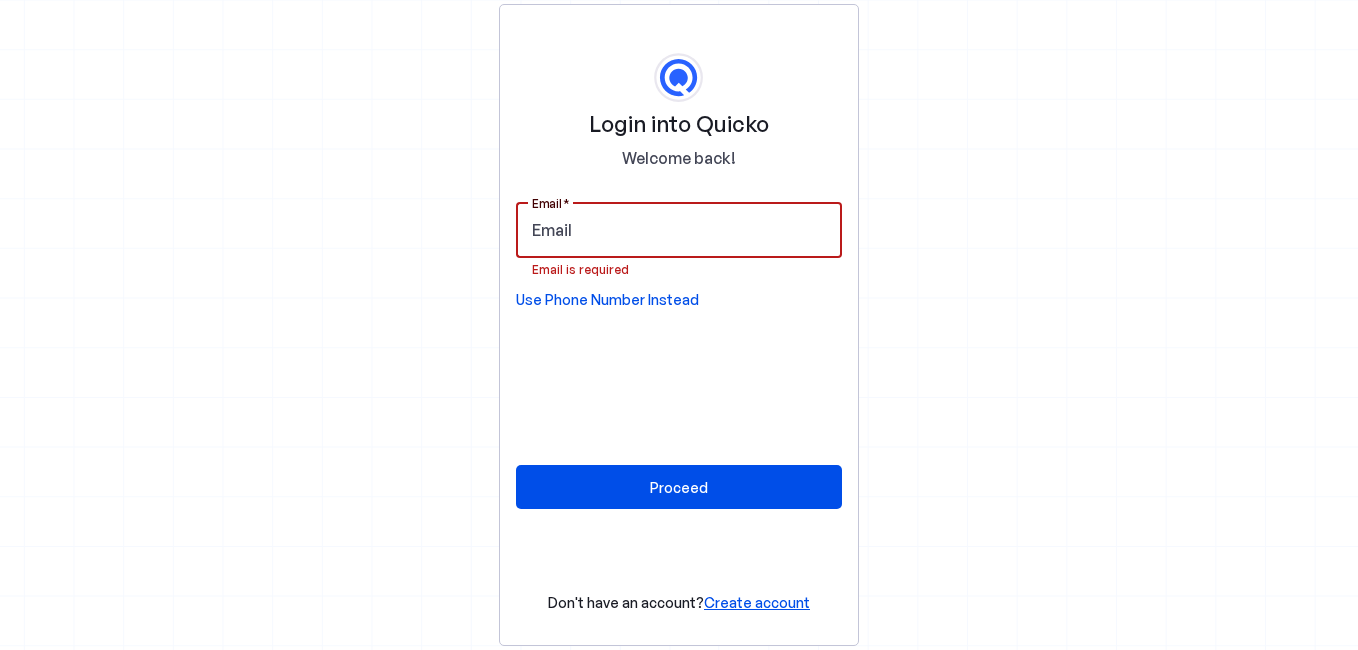click on "Email" at bounding box center [679, 230] 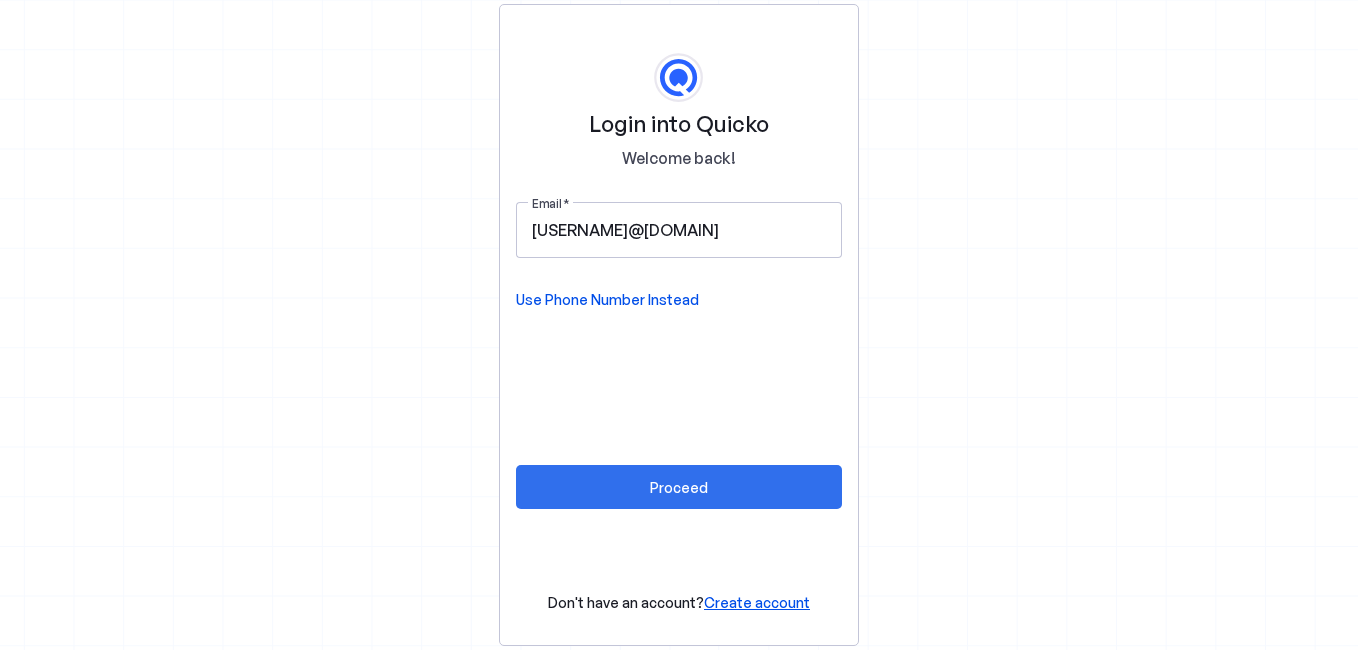 click at bounding box center (679, 487) 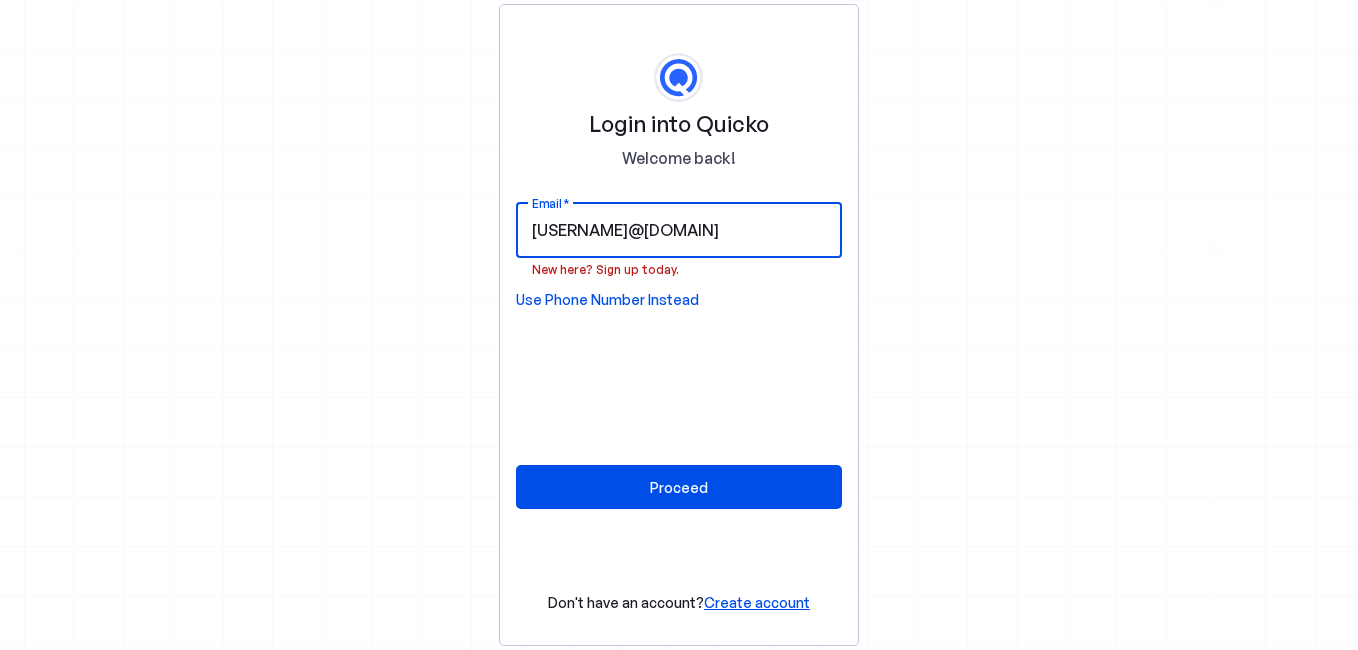 drag, startPoint x: 785, startPoint y: 234, endPoint x: 44, endPoint y: 227, distance: 741.0331 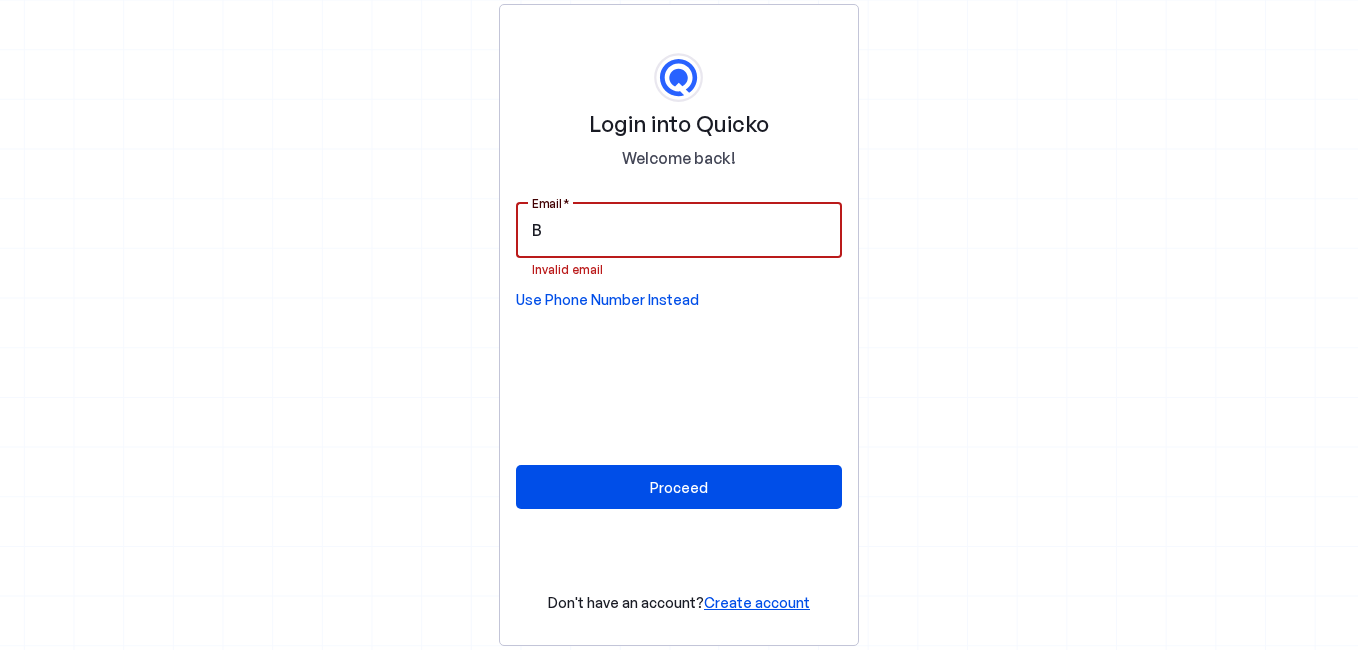 type on "[USERNAME]@[DOMAIN]" 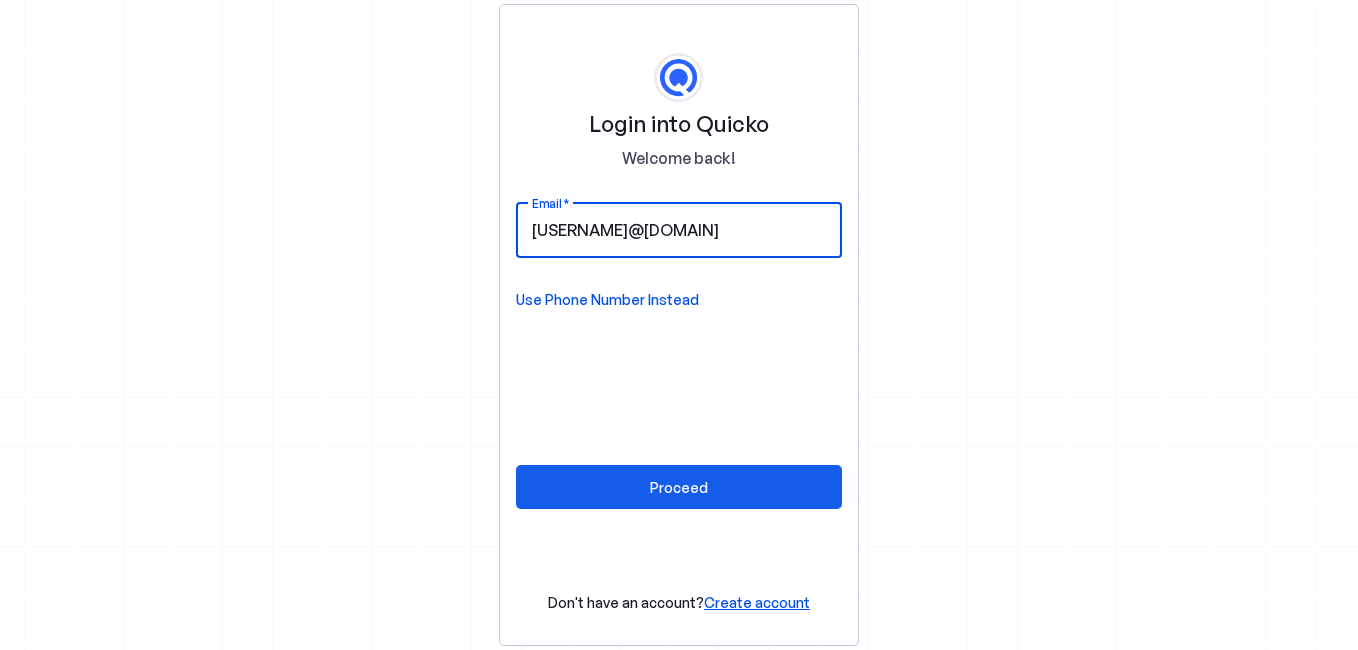 click on "Proceed" at bounding box center (679, 487) 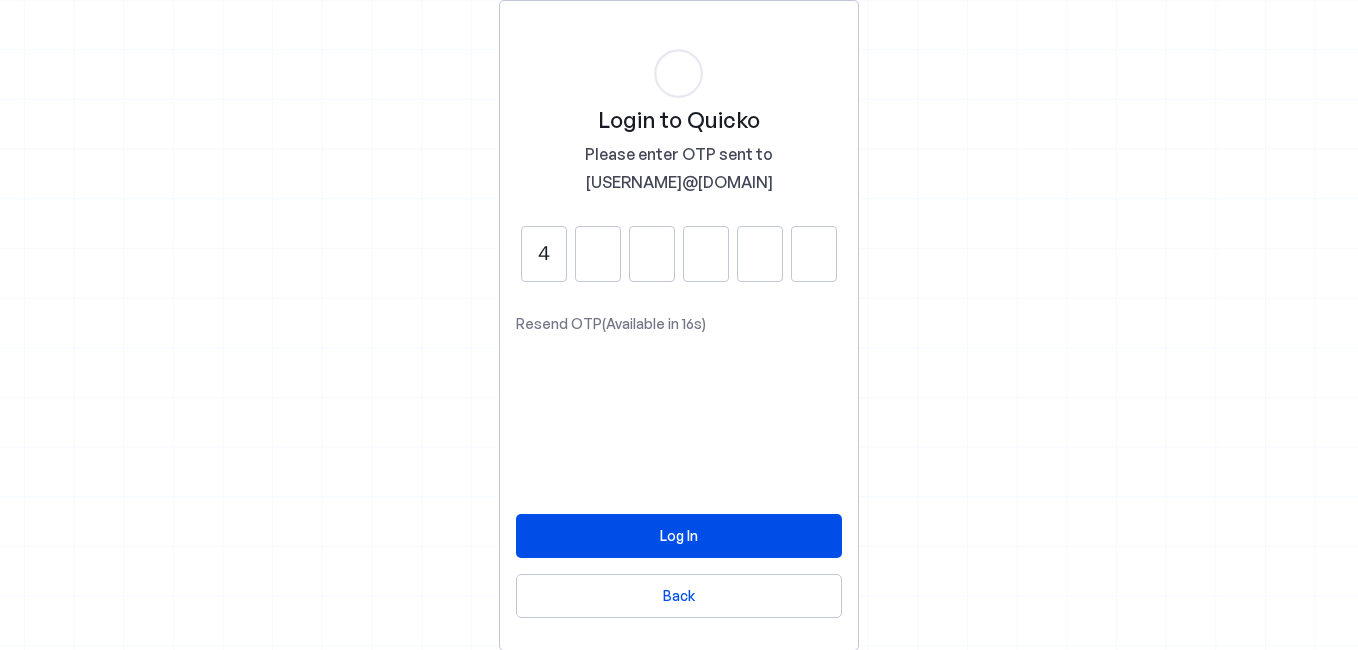 type on "4" 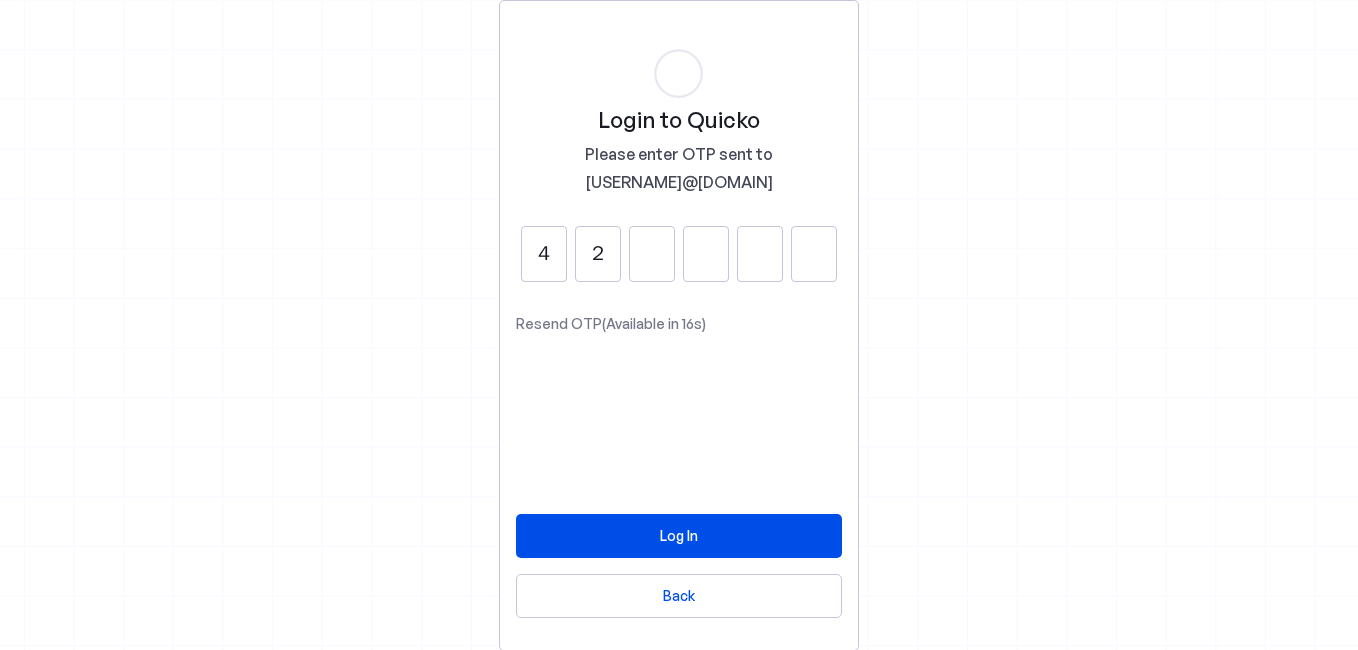 type on "2" 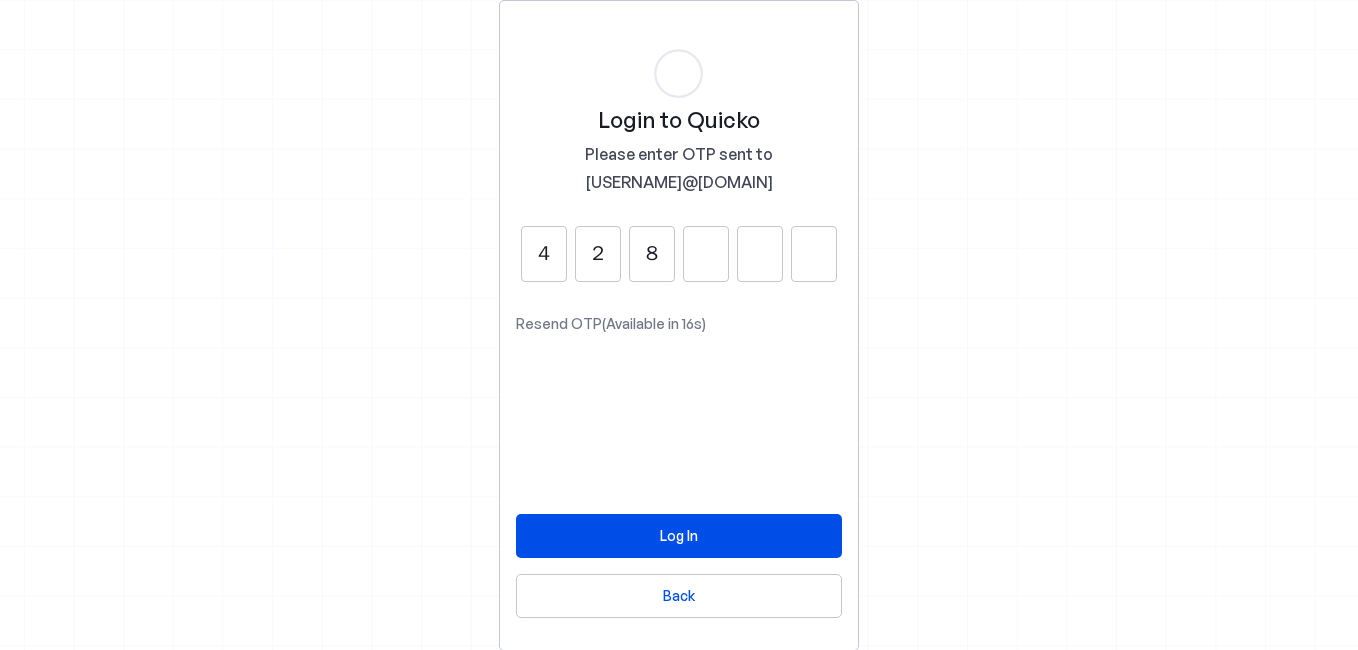 type on "8" 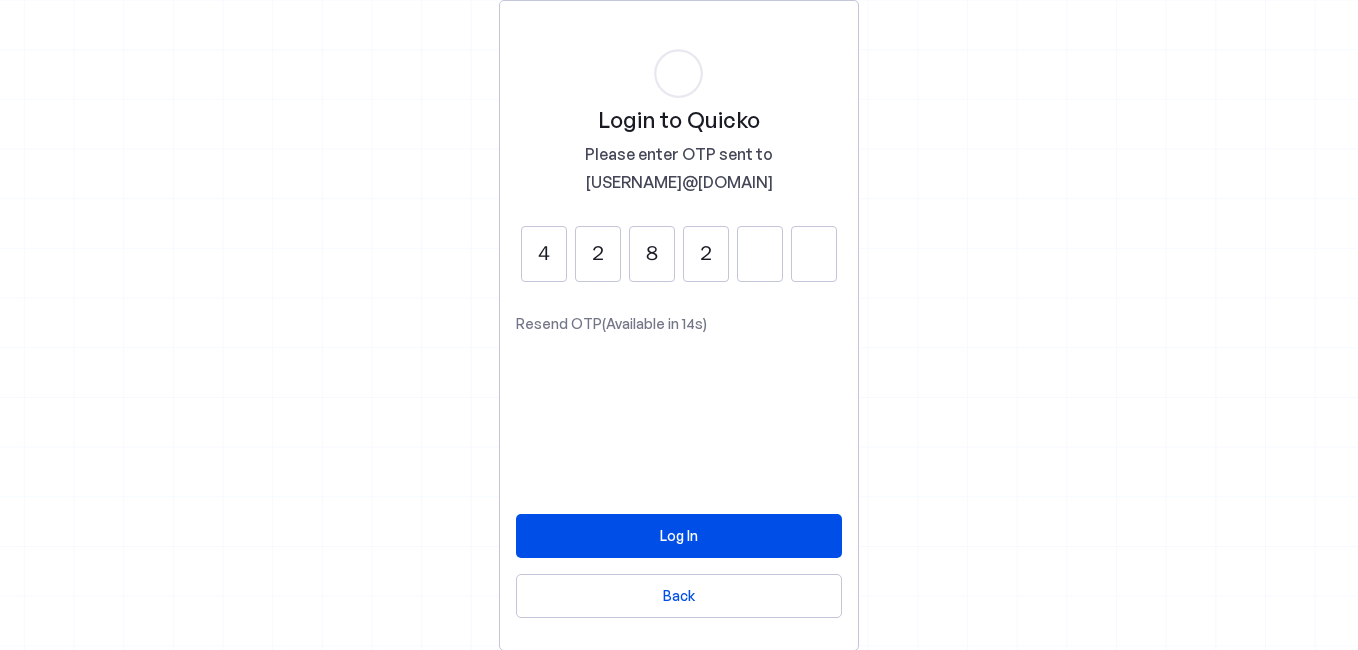 type on "2" 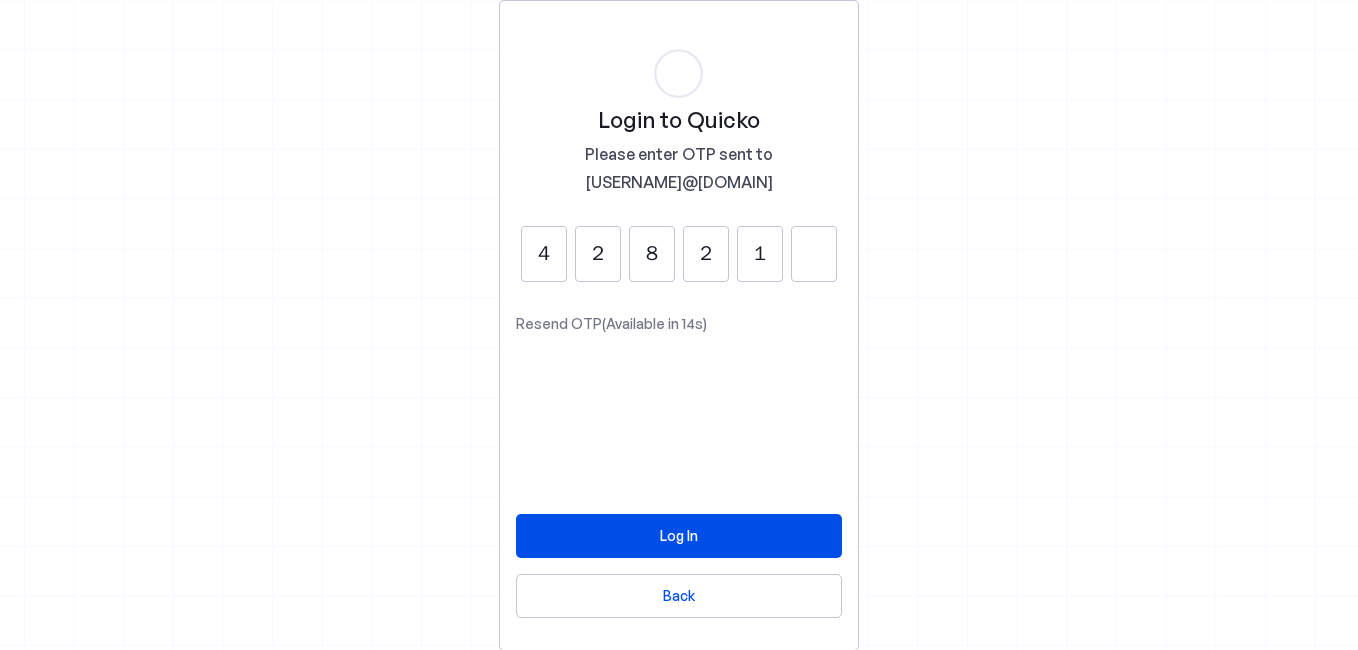 type on "1" 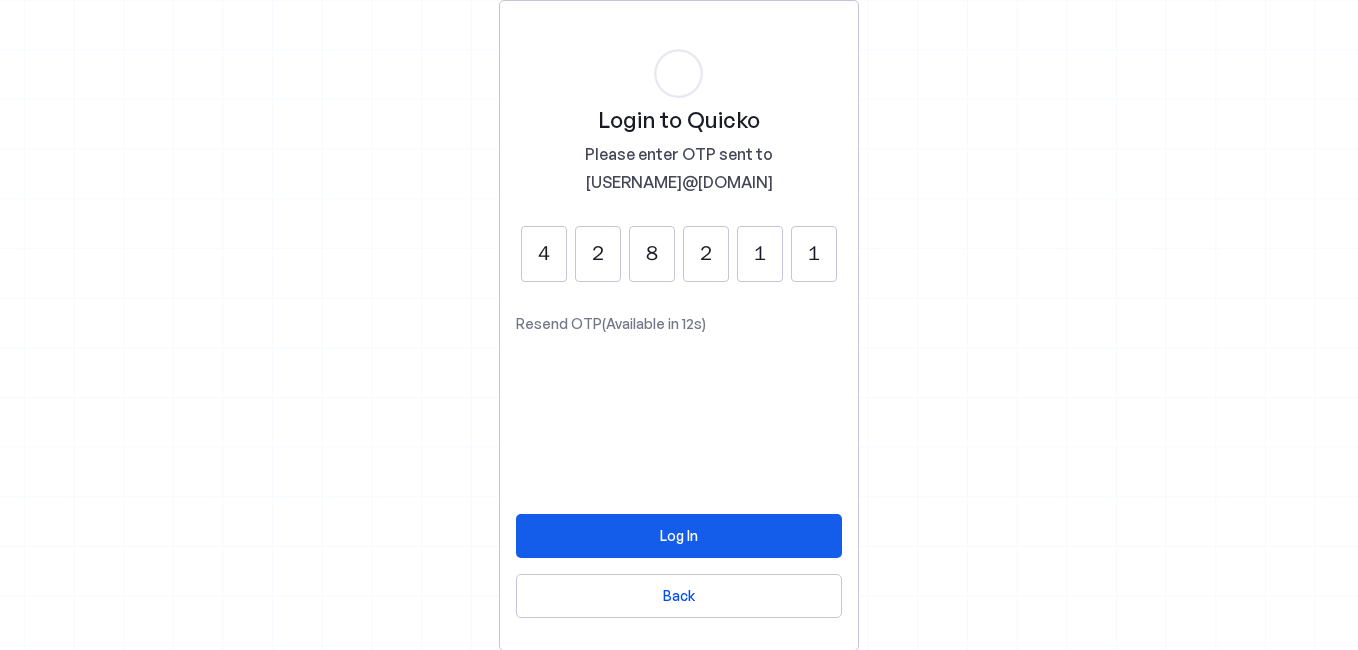 type on "1" 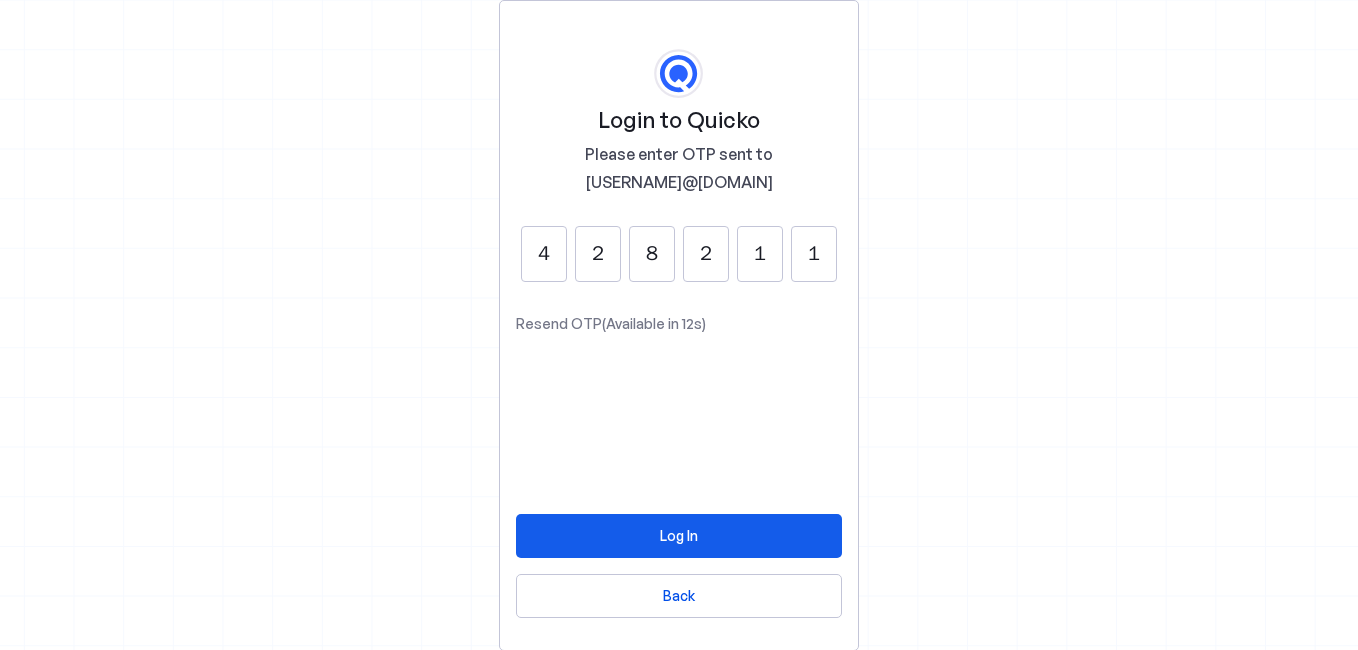 click at bounding box center (679, 536) 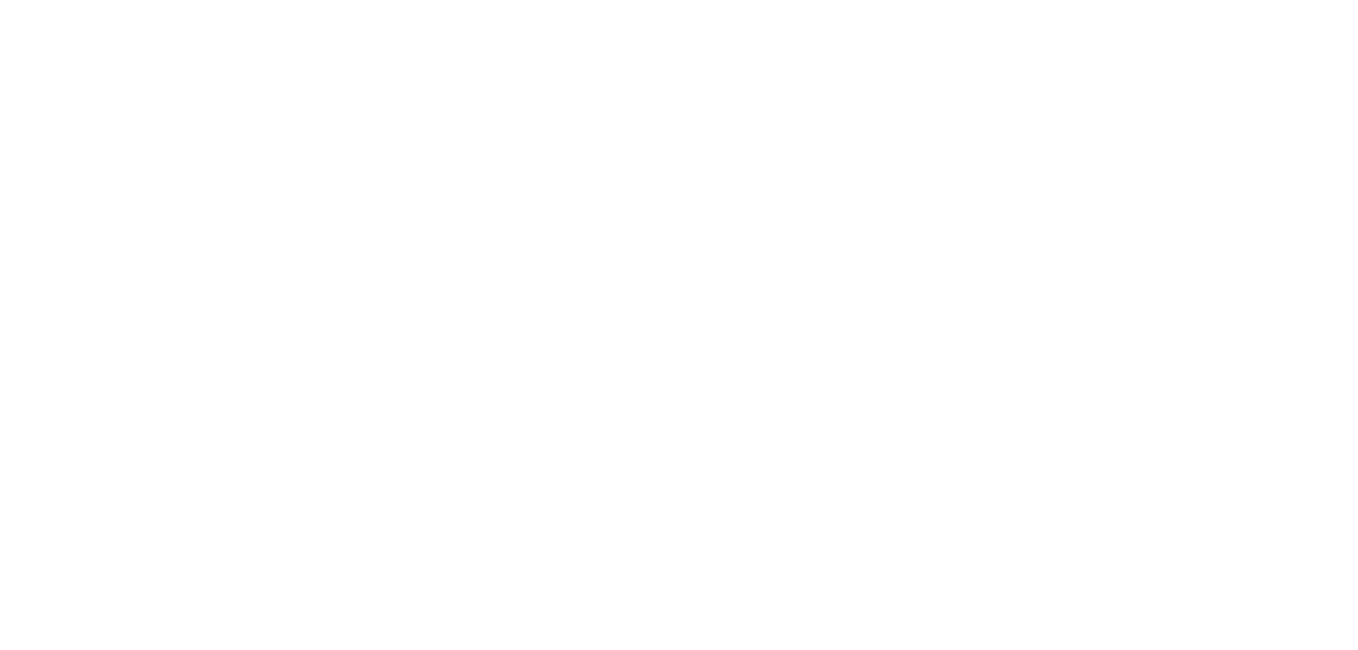 scroll, scrollTop: 0, scrollLeft: 0, axis: both 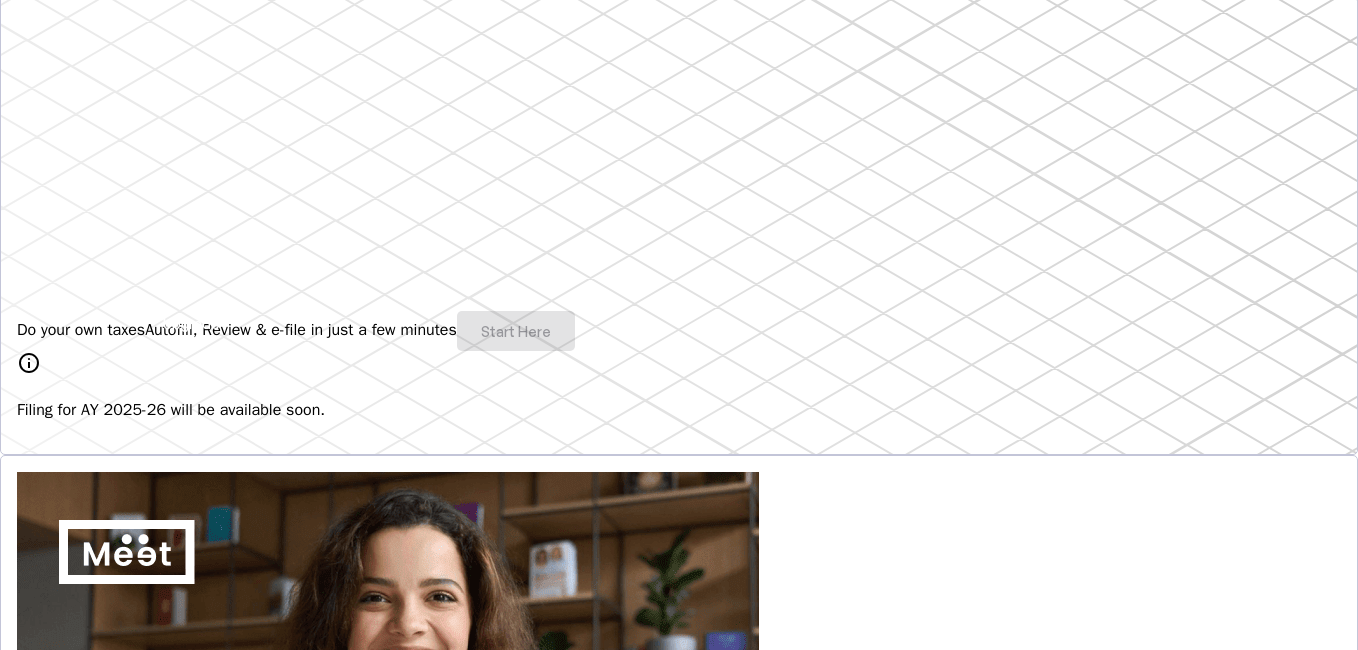 click on "Do your own taxes   Autofill, Review & e-file in just a few minutes   Start Here" at bounding box center (679, 331) 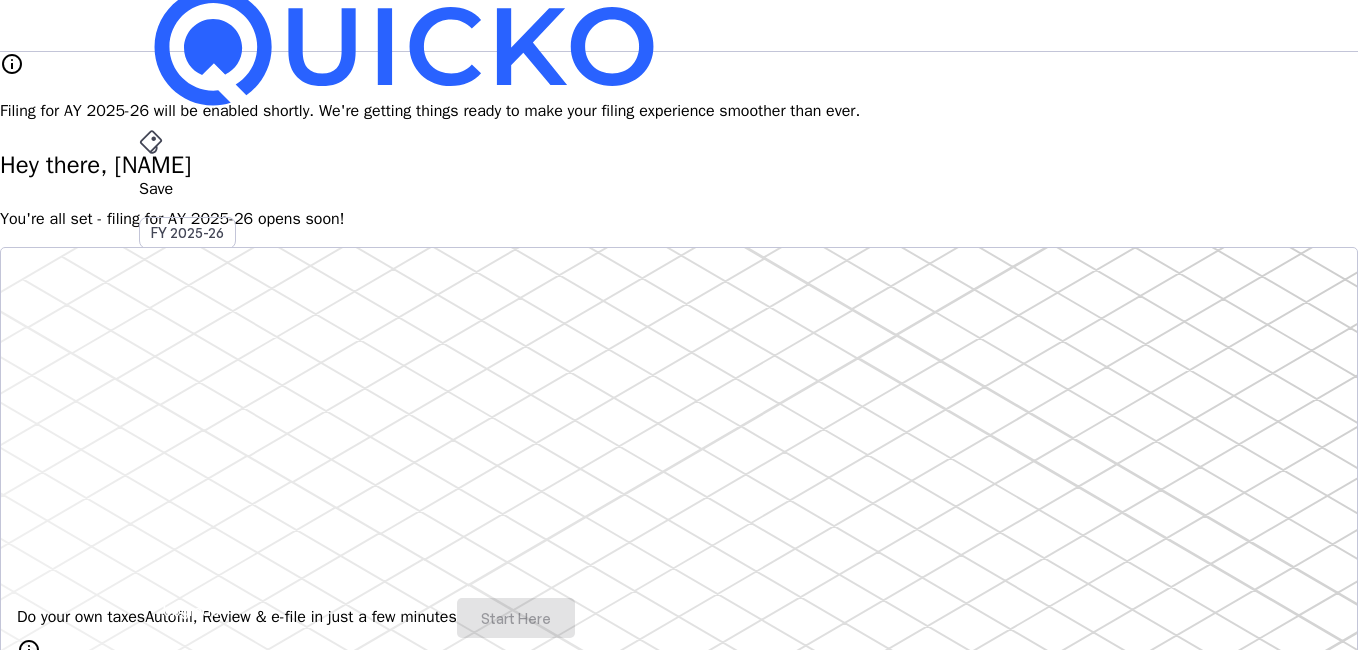 scroll, scrollTop: 0, scrollLeft: 0, axis: both 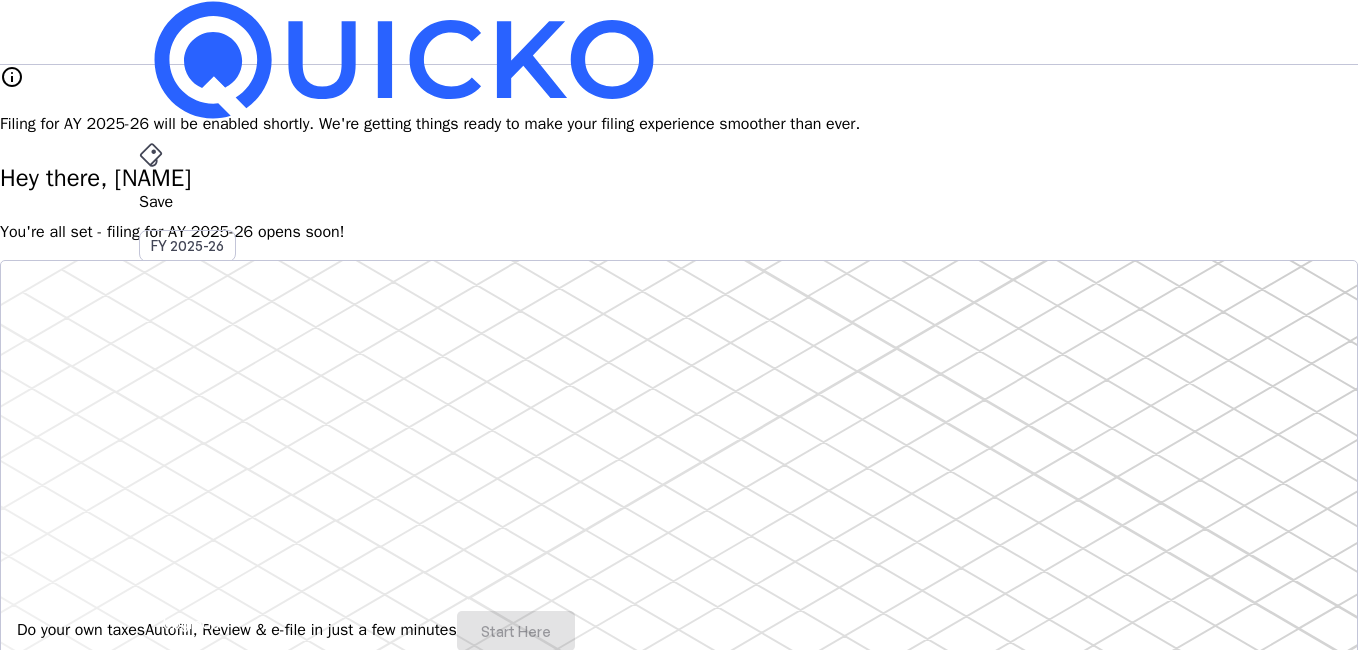 click on "File" at bounding box center [679, 408] 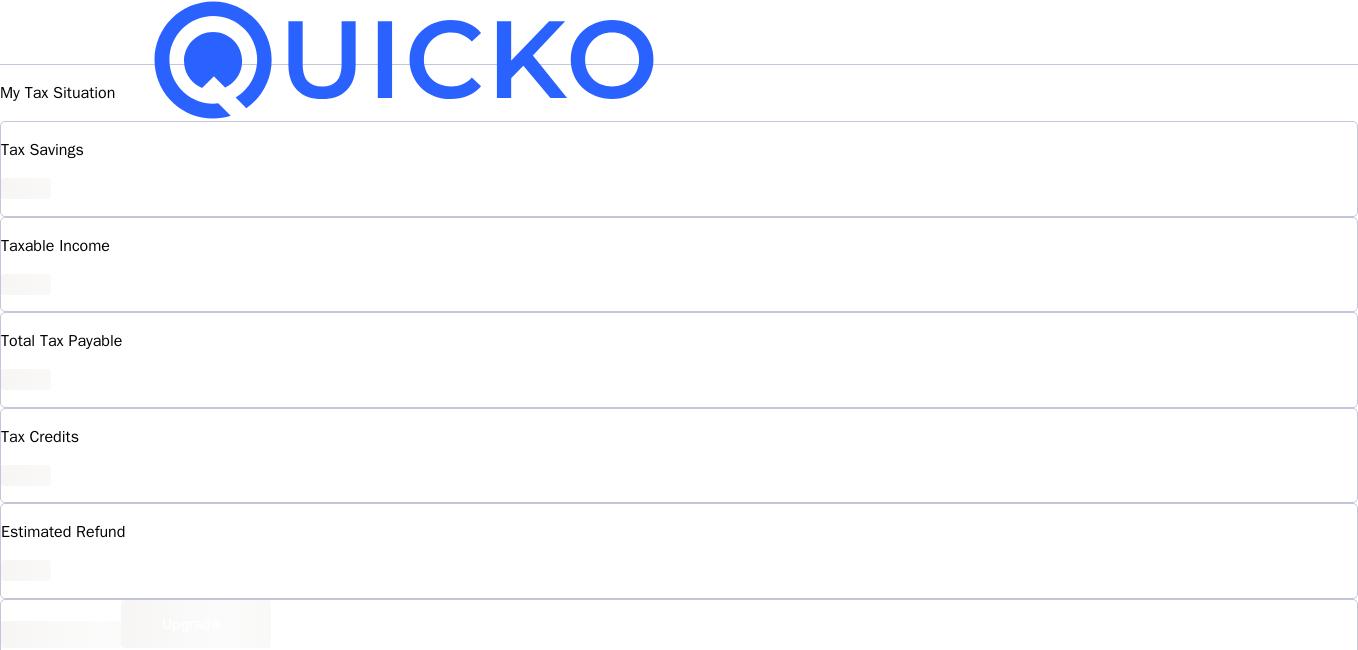 click on "FY 2025-26" at bounding box center [187, 246] 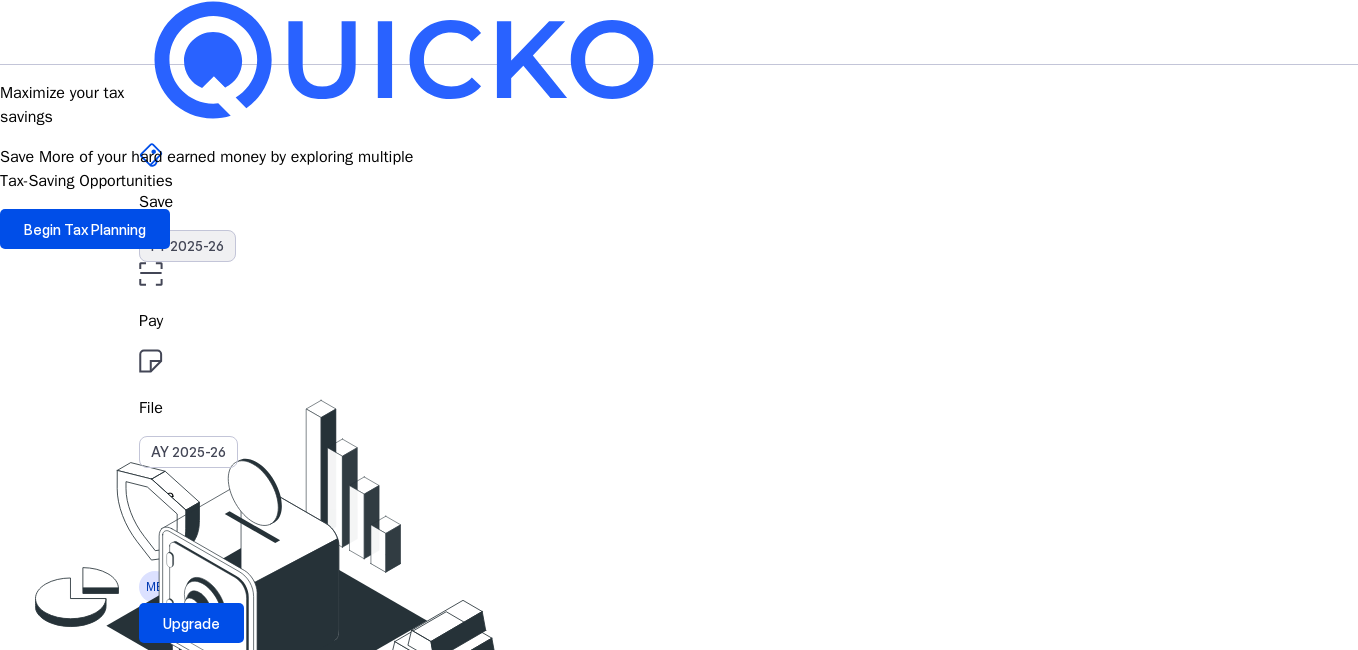 click on "FY 2025-26" at bounding box center (187, 246) 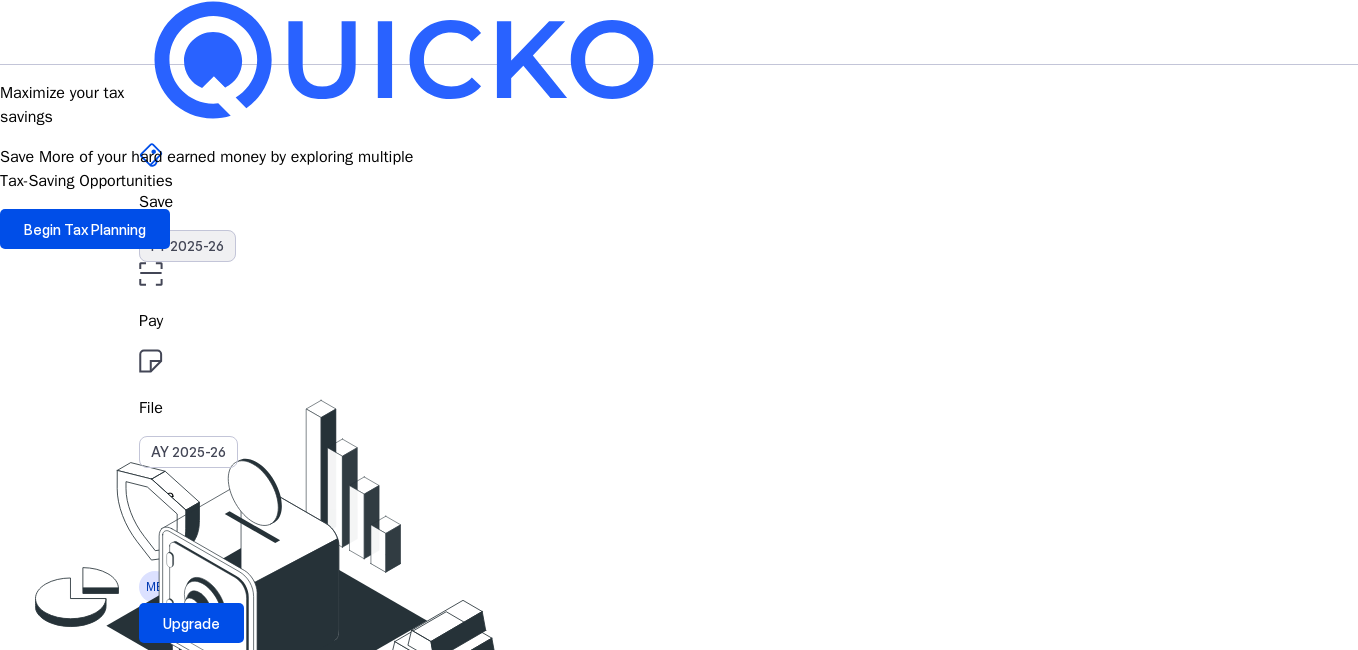 click on "FY 2025-26" at bounding box center (187, 246) 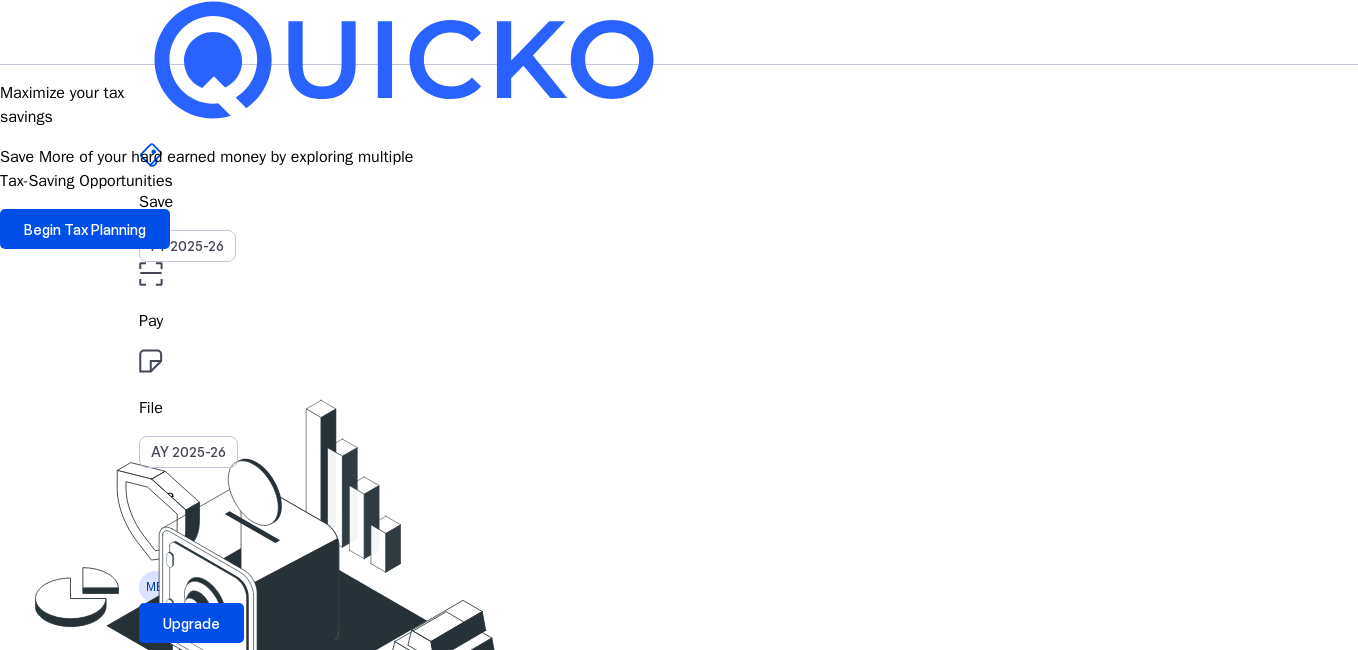 click on "Save" at bounding box center (679, 202) 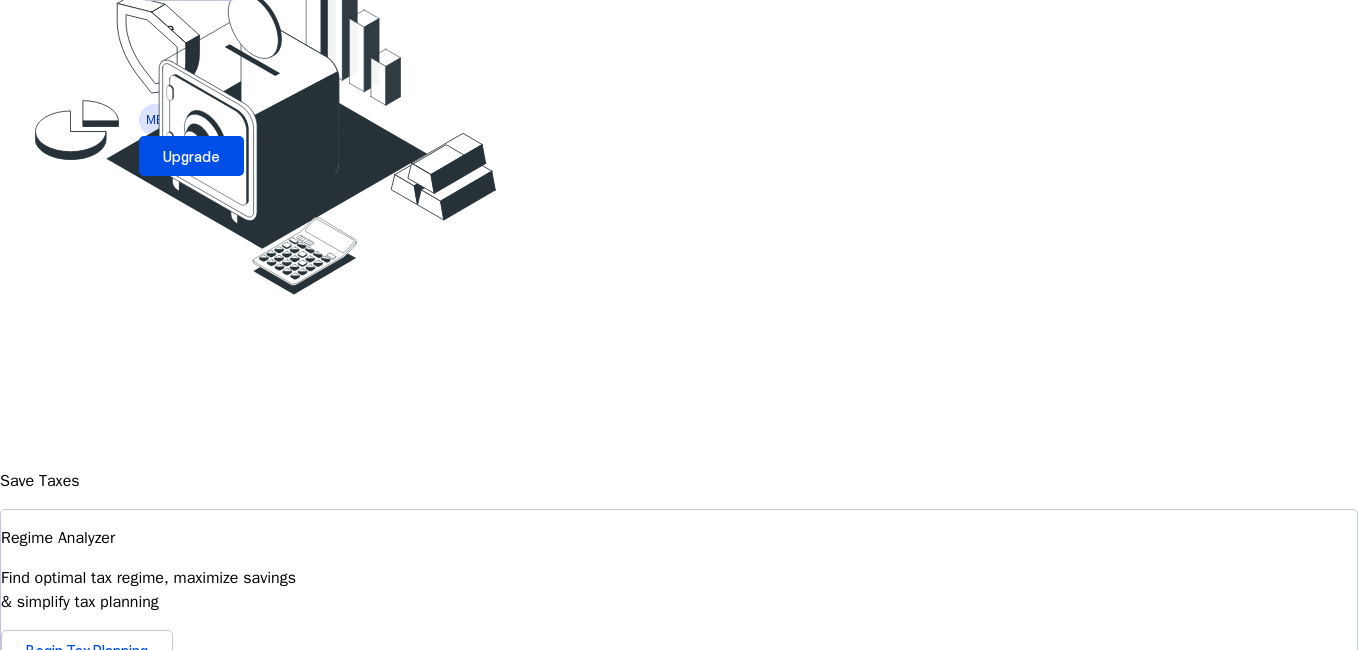 scroll, scrollTop: 500, scrollLeft: 0, axis: vertical 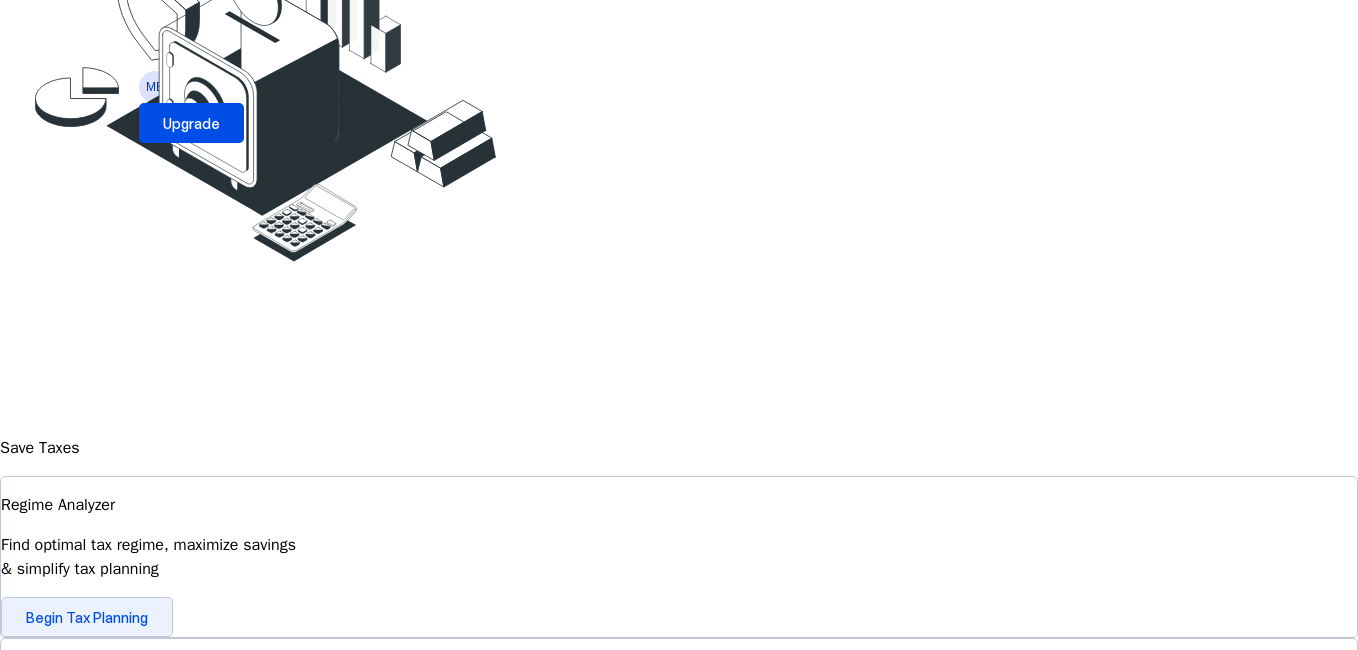 click on "Begin Tax Planning" at bounding box center [87, 617] 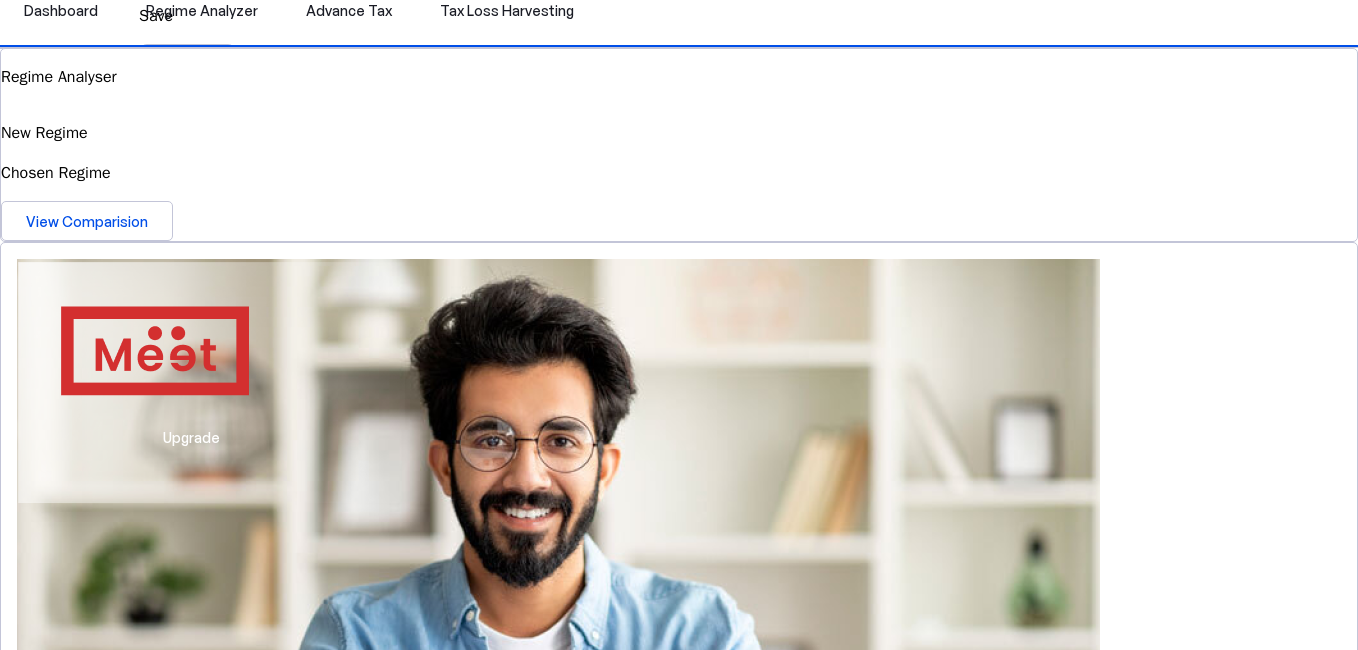 scroll, scrollTop: 176, scrollLeft: 0, axis: vertical 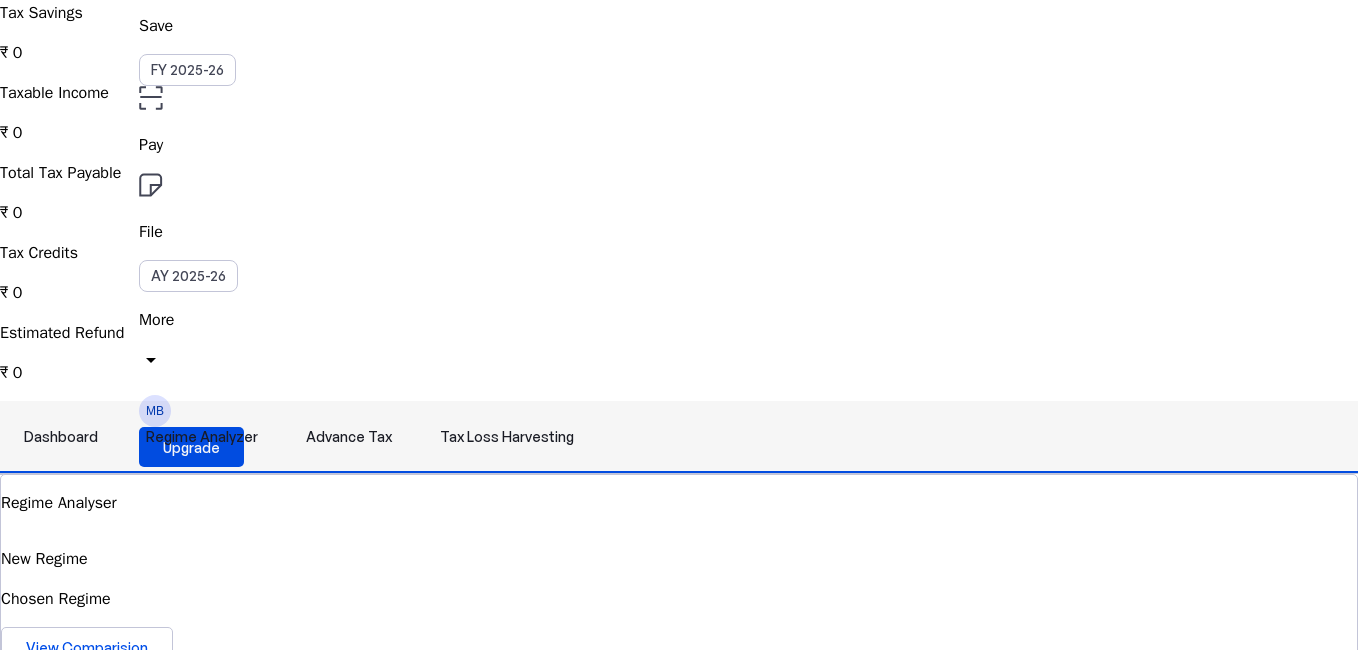 click on "Regime Analyzer" at bounding box center (202, 437) 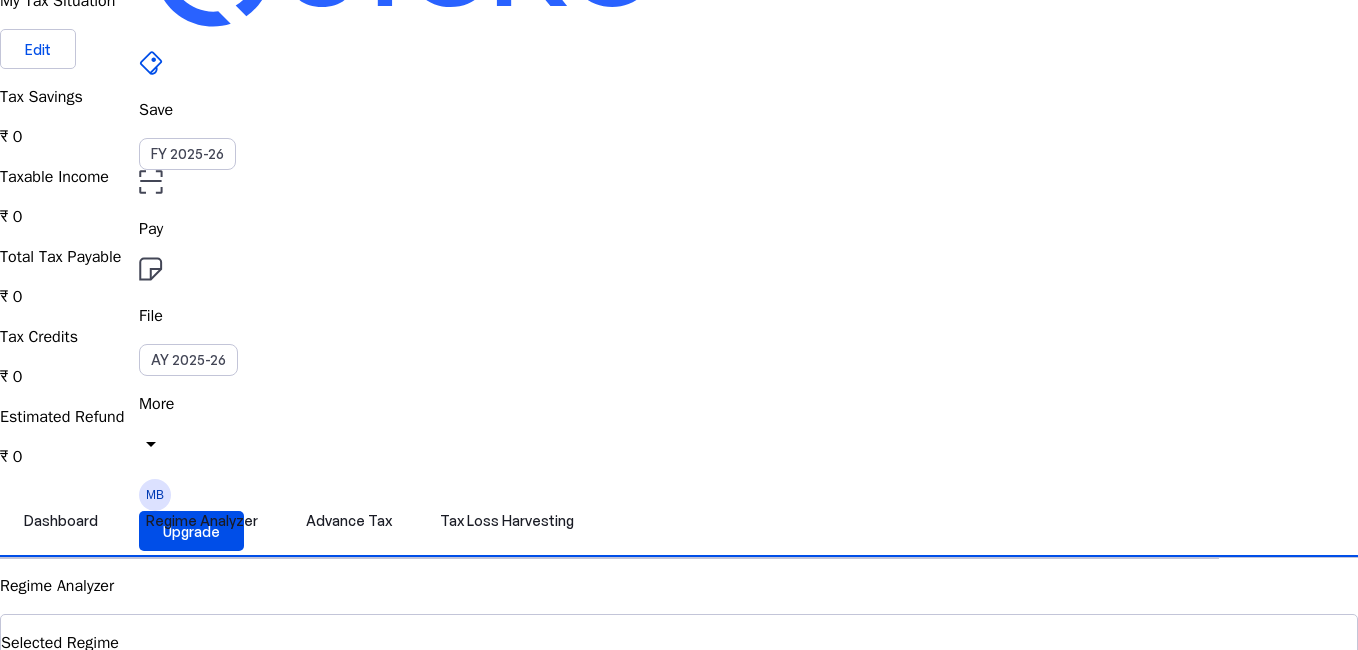 scroll, scrollTop: 0, scrollLeft: 0, axis: both 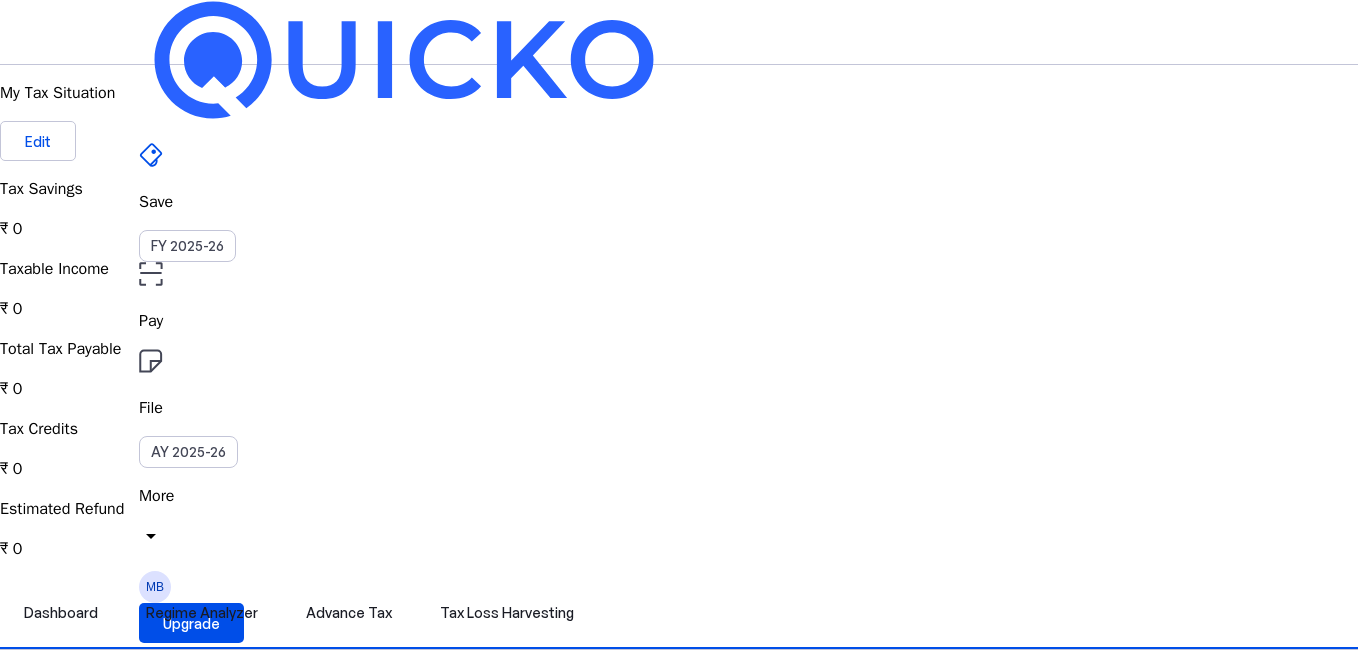 click on "₹ 0" at bounding box center [679, 229] 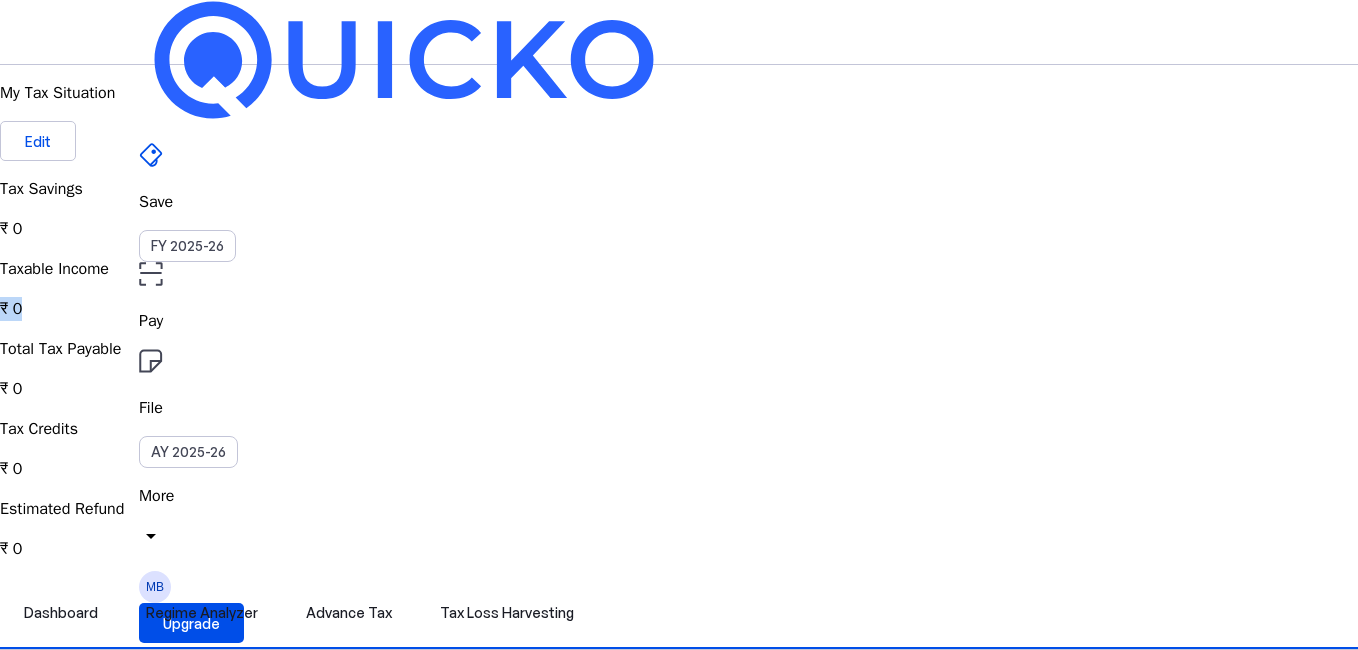drag, startPoint x: 400, startPoint y: 258, endPoint x: 355, endPoint y: 258, distance: 45 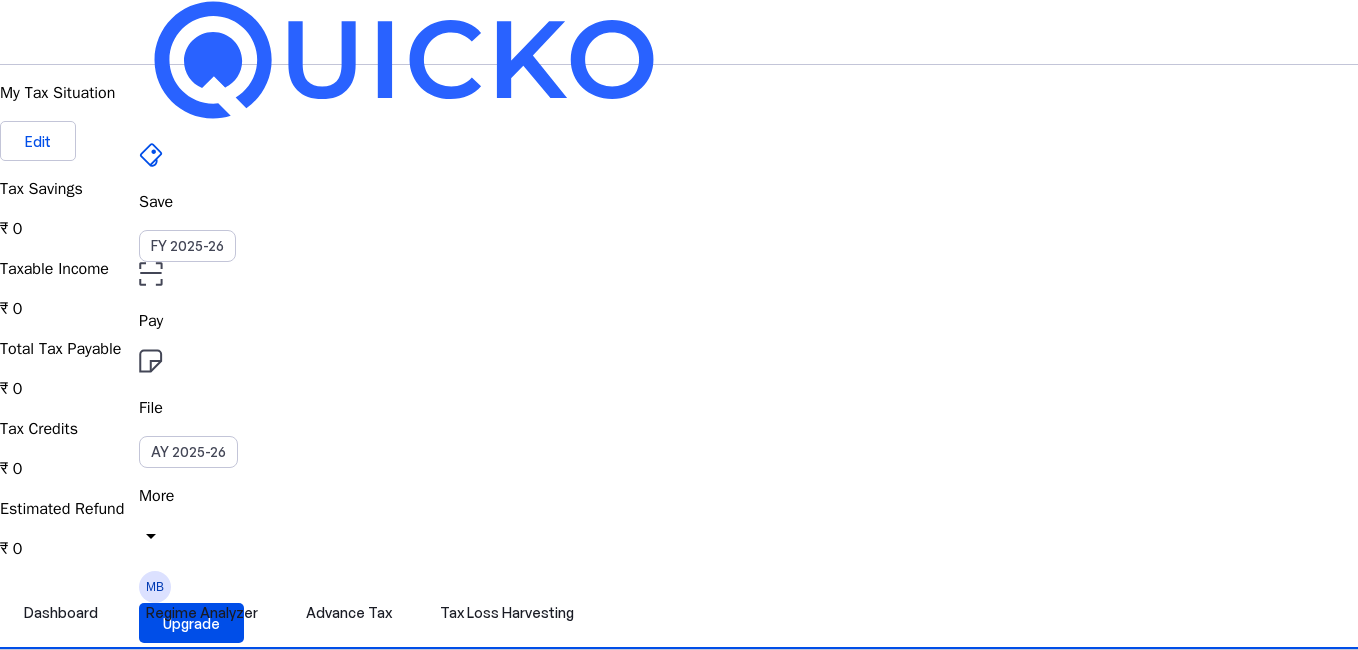 click on "Tax Savings ₹ 0" at bounding box center [679, 209] 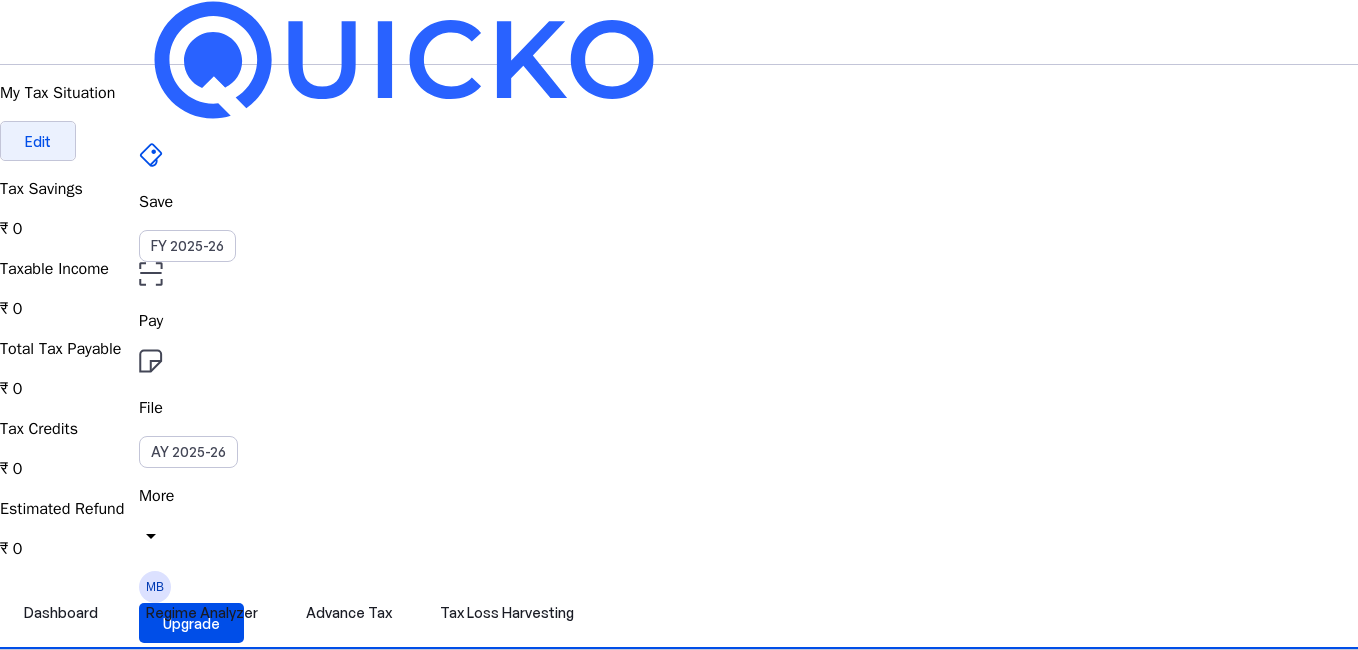 click on "Edit" at bounding box center [38, 141] 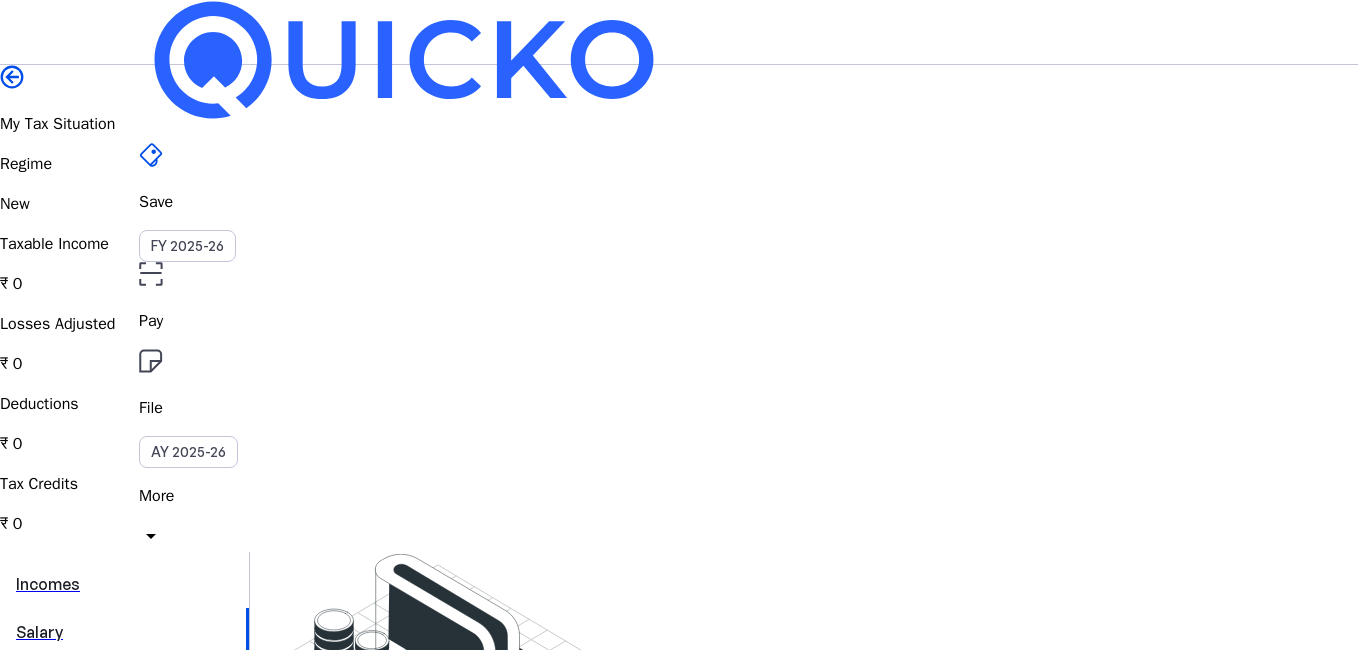 click on "Taxable Income ₹ 0" at bounding box center [679, 264] 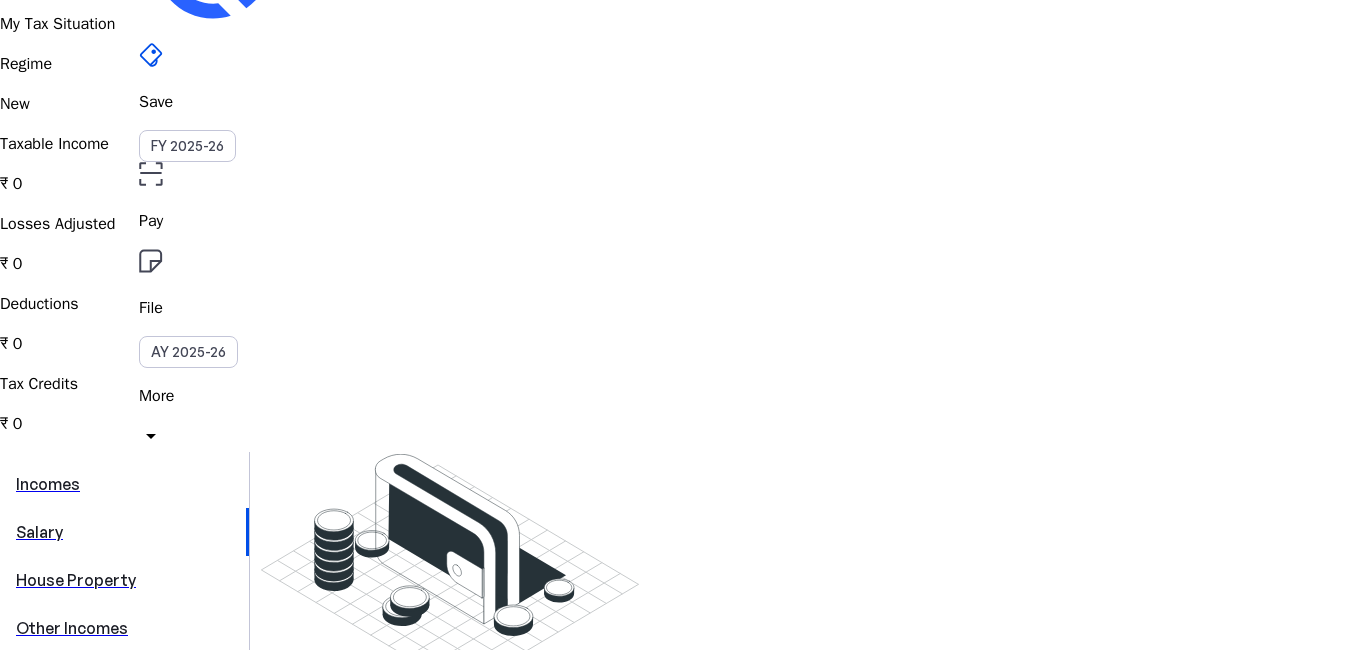 scroll, scrollTop: 200, scrollLeft: 0, axis: vertical 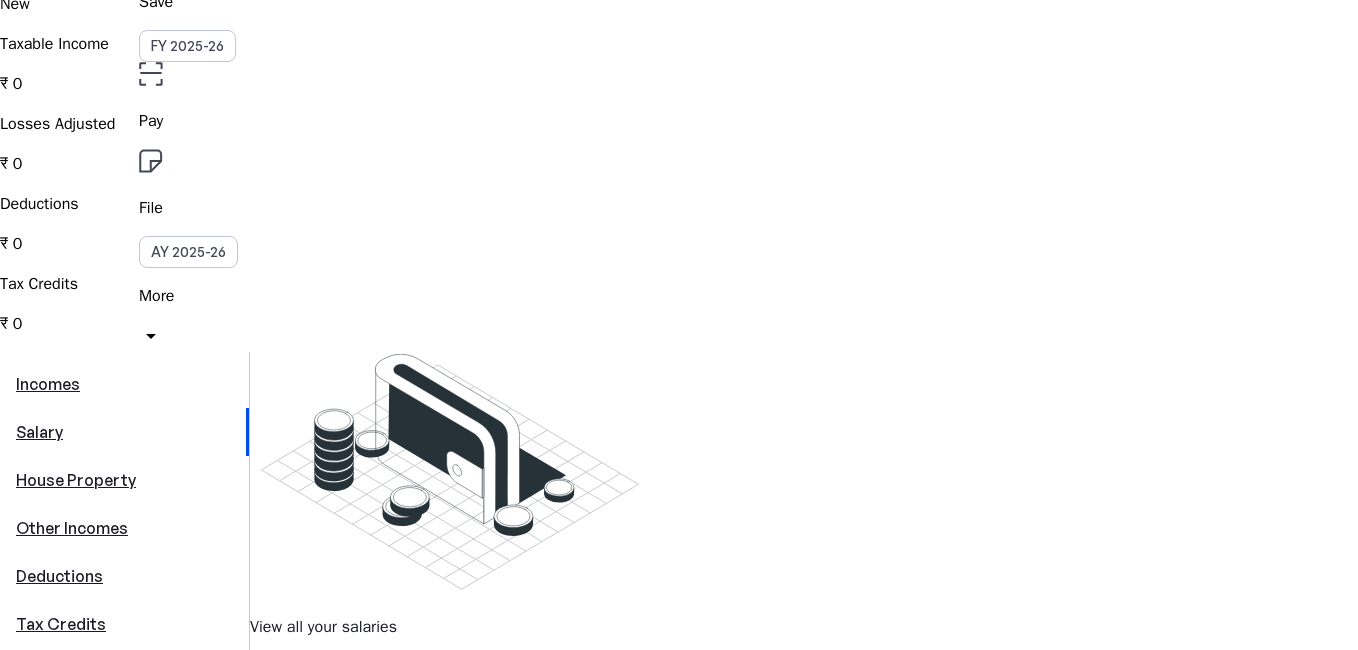 click at bounding box center (318, 715) 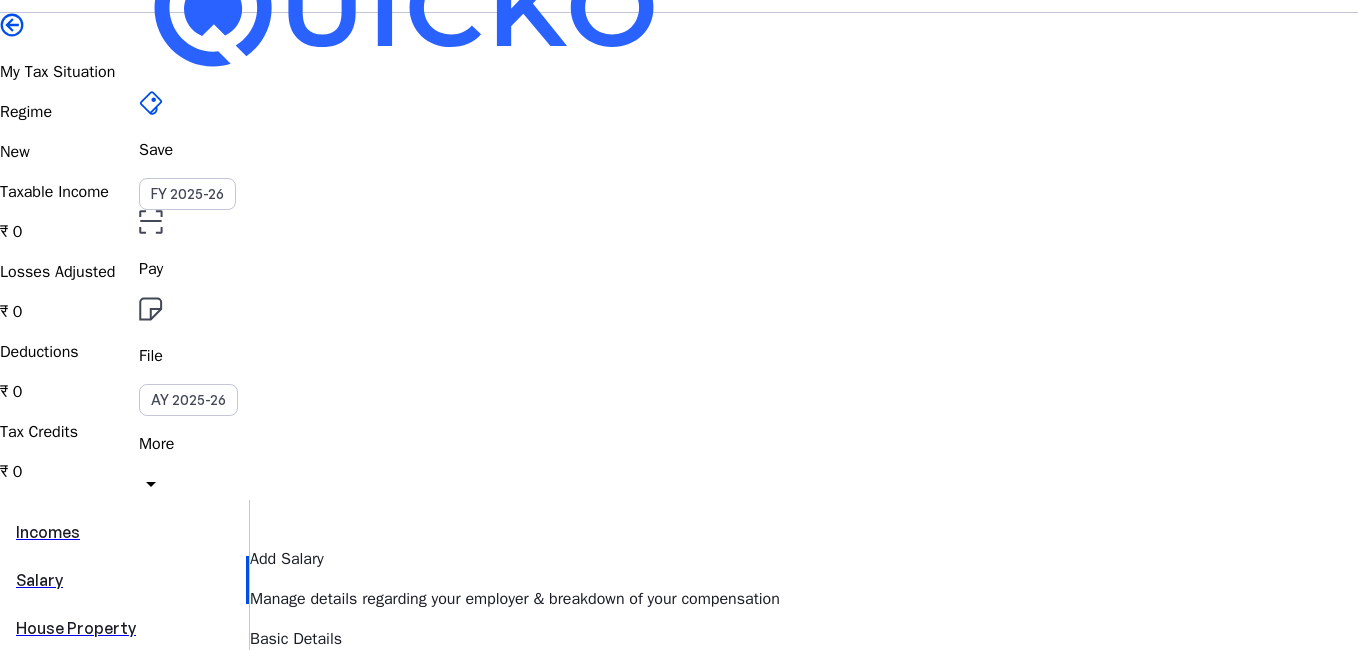 scroll, scrollTop: 100, scrollLeft: 0, axis: vertical 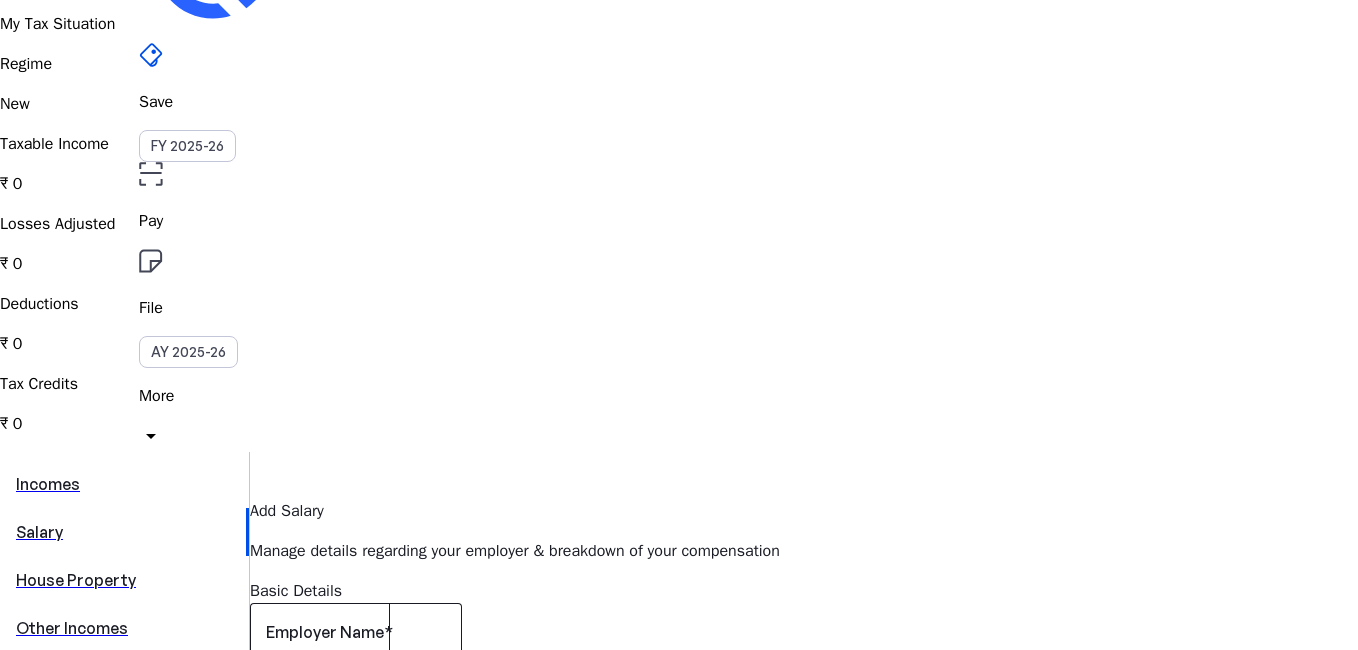 click on "Employer Name" at bounding box center [325, 632] 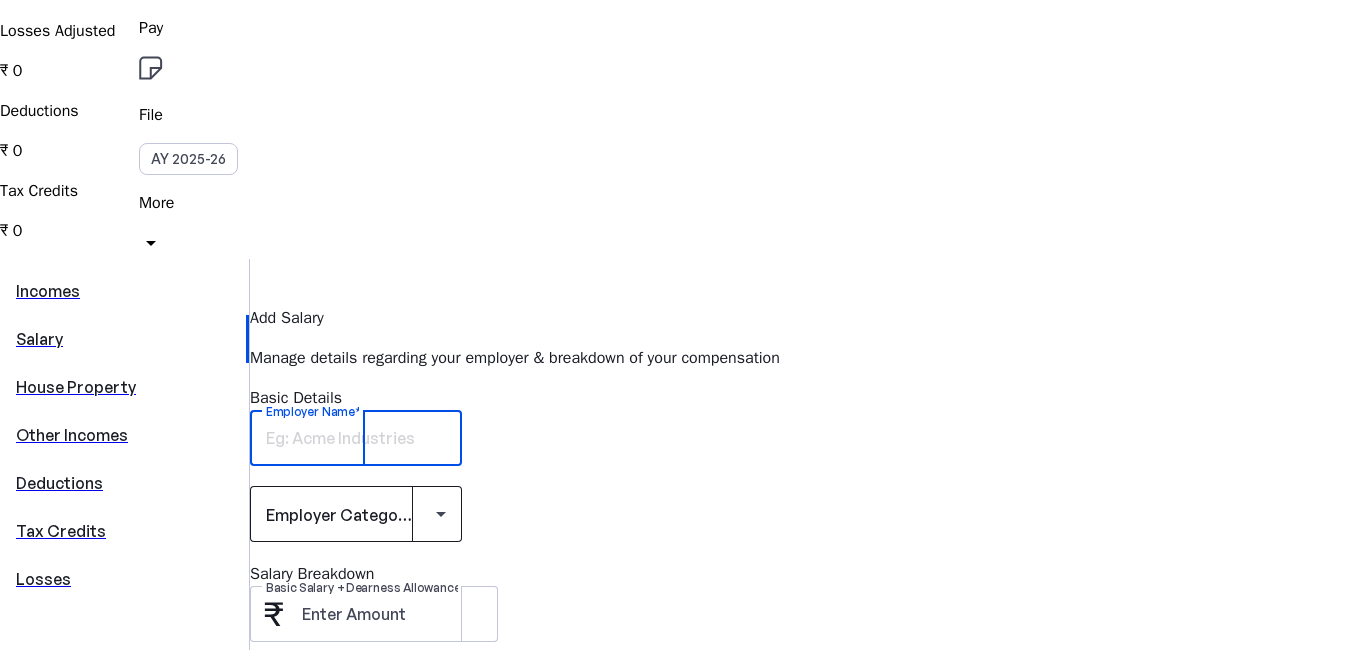 scroll, scrollTop: 300, scrollLeft: 0, axis: vertical 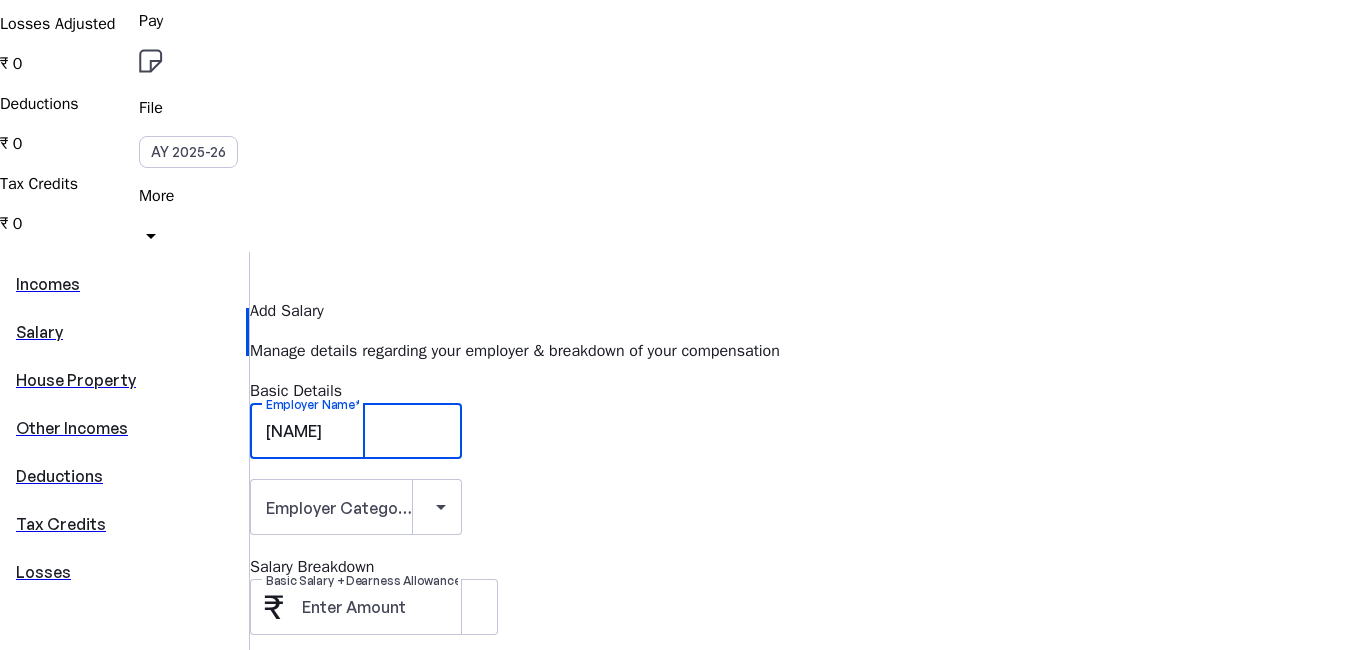 type on "[NAME]" 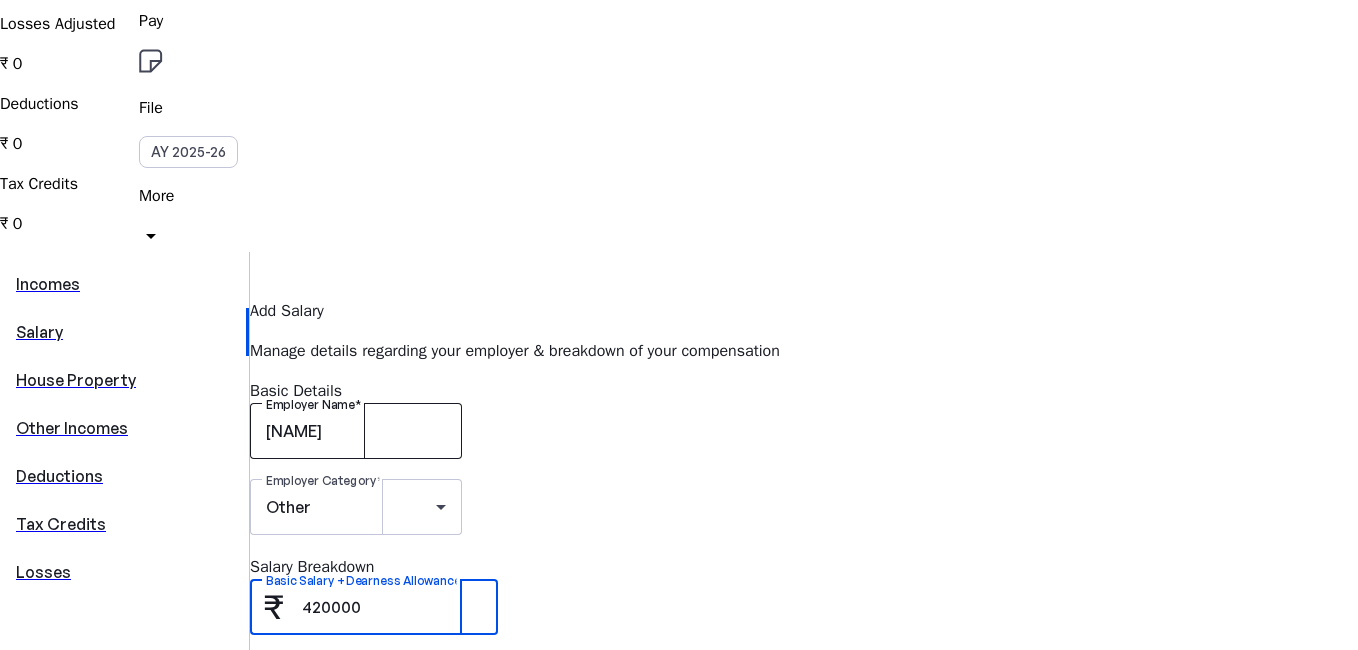 type on "420000" 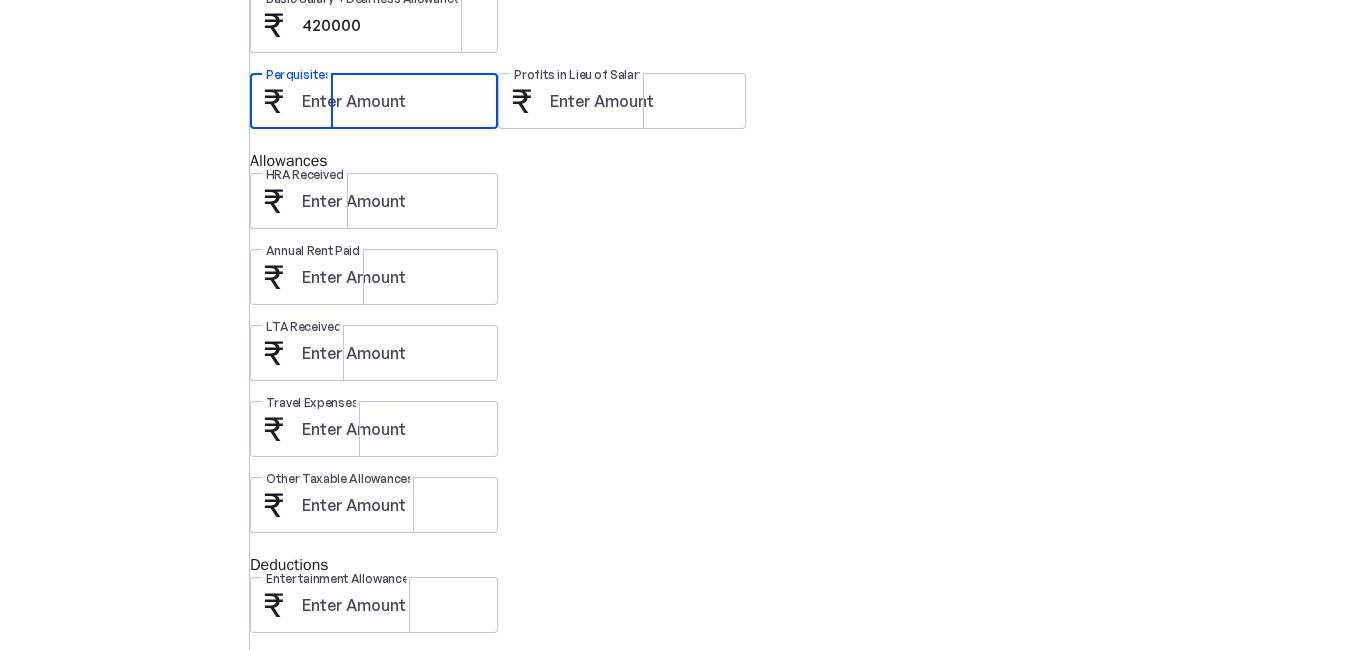 scroll, scrollTop: 900, scrollLeft: 0, axis: vertical 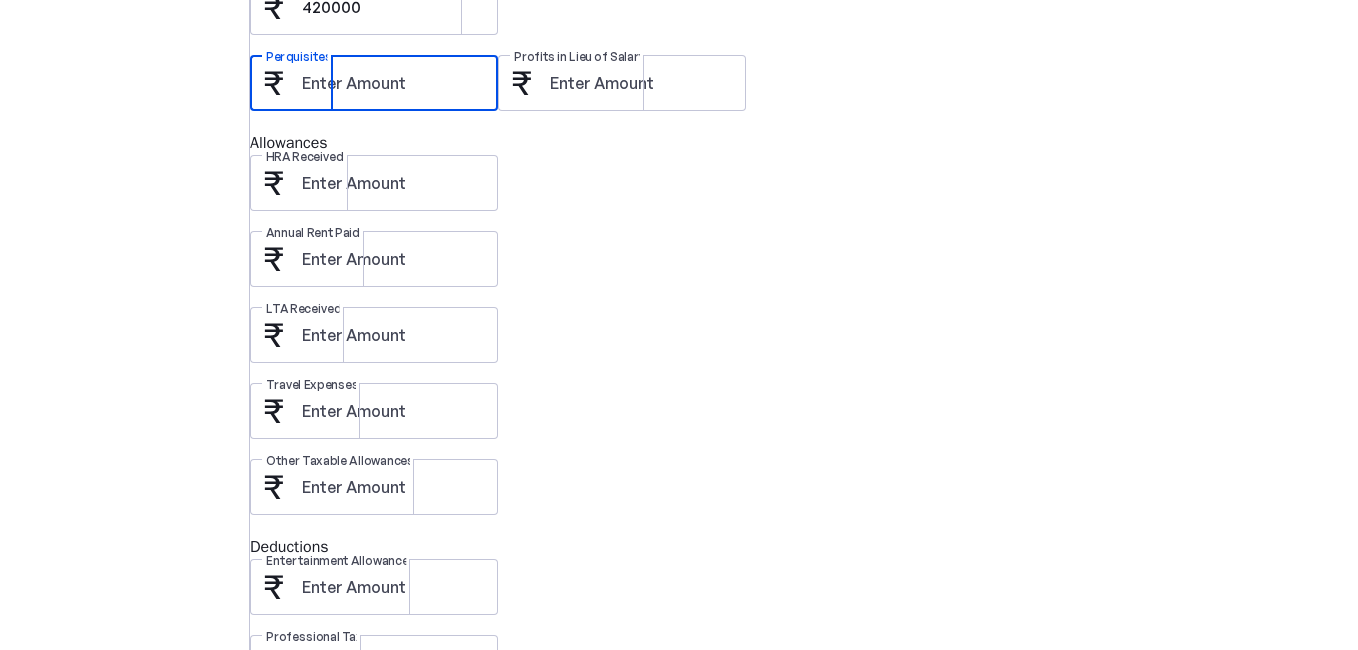 click on "Save" at bounding box center (290, 831) 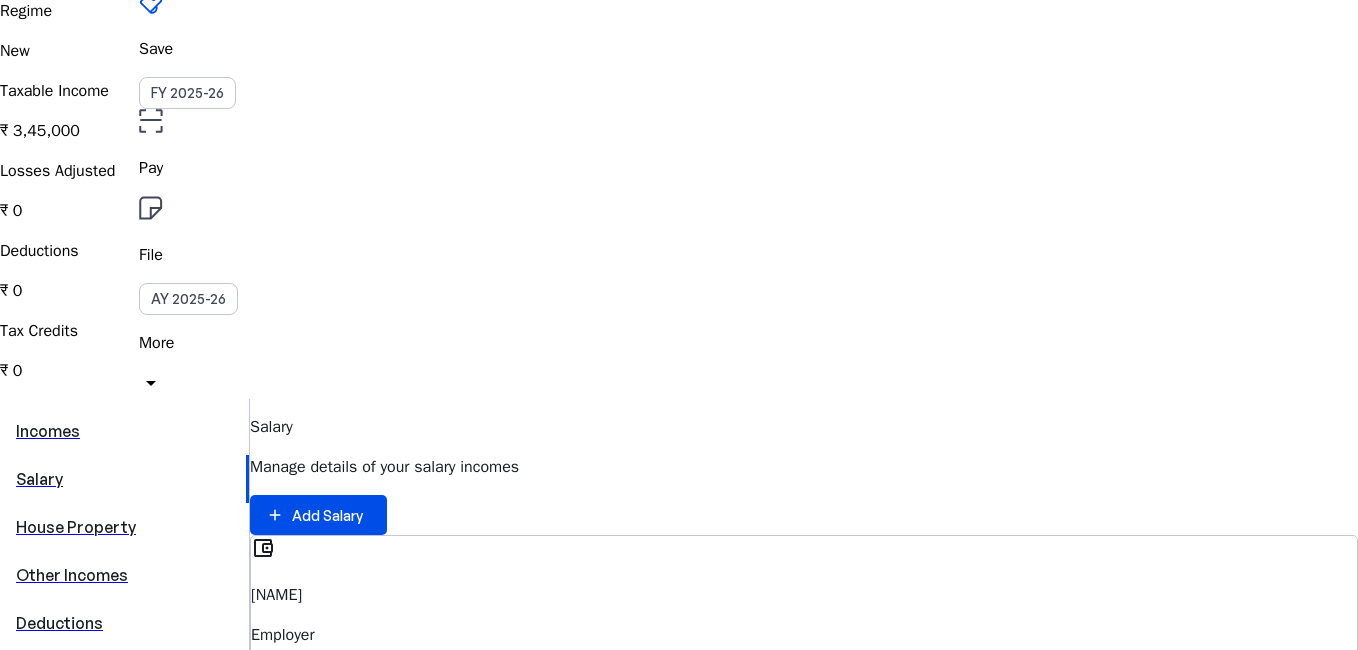 scroll, scrollTop: 200, scrollLeft: 0, axis: vertical 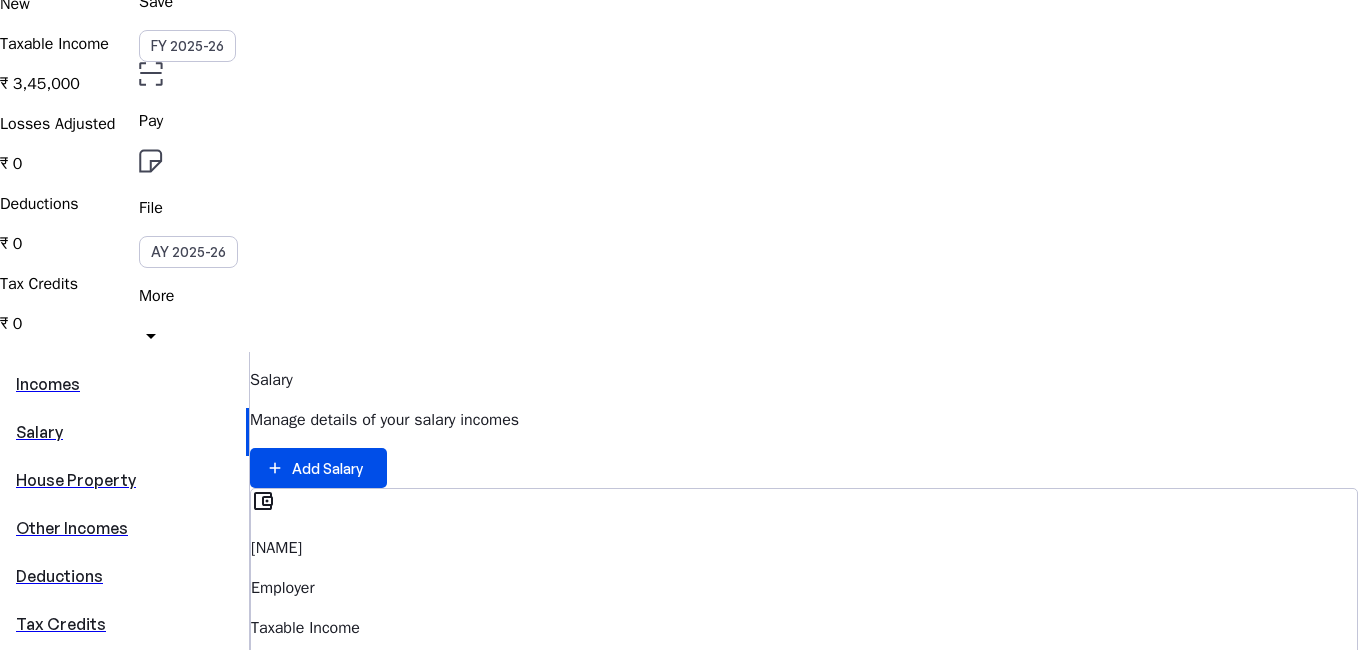 click on "House Property" at bounding box center [124, 480] 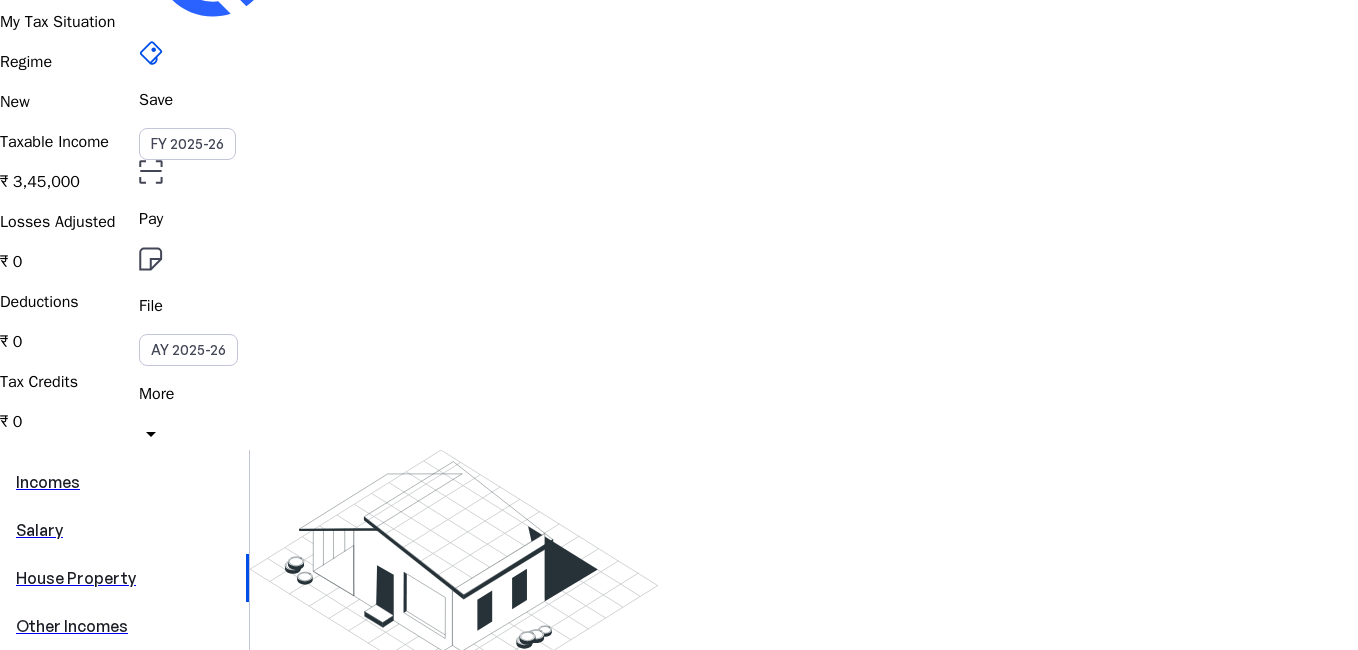 scroll, scrollTop: 200, scrollLeft: 0, axis: vertical 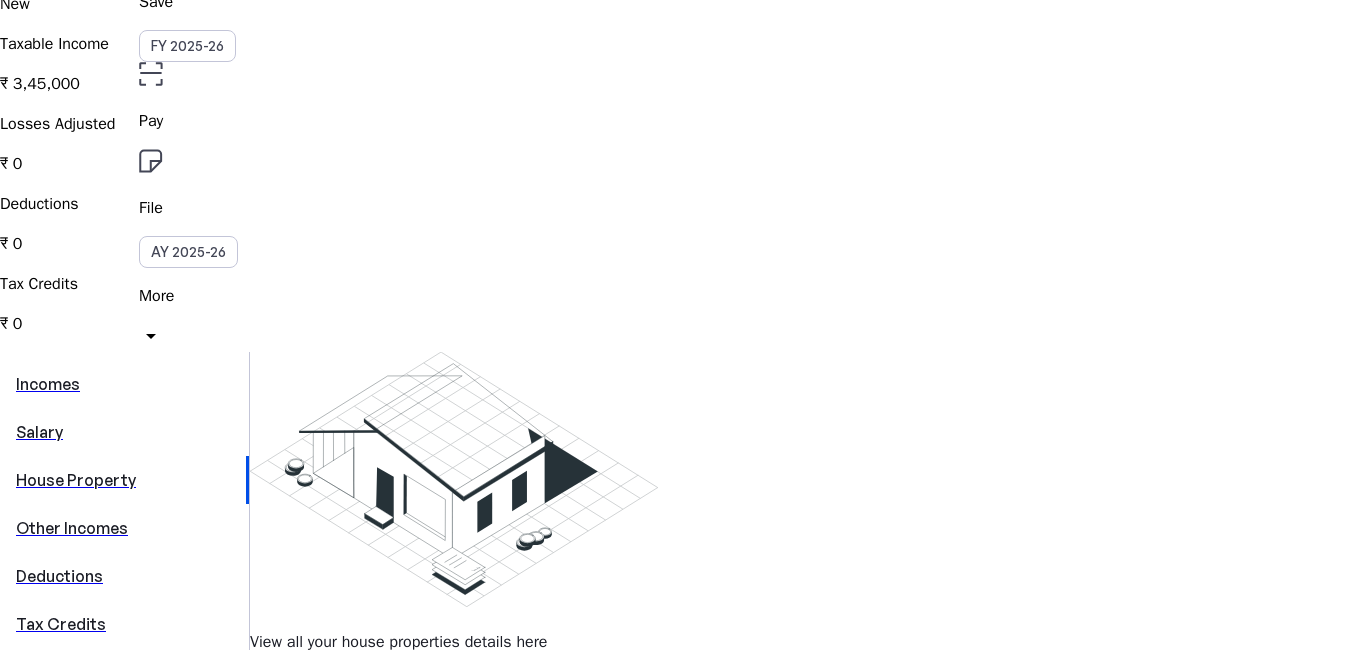 click on "Other Incomes" at bounding box center (124, 528) 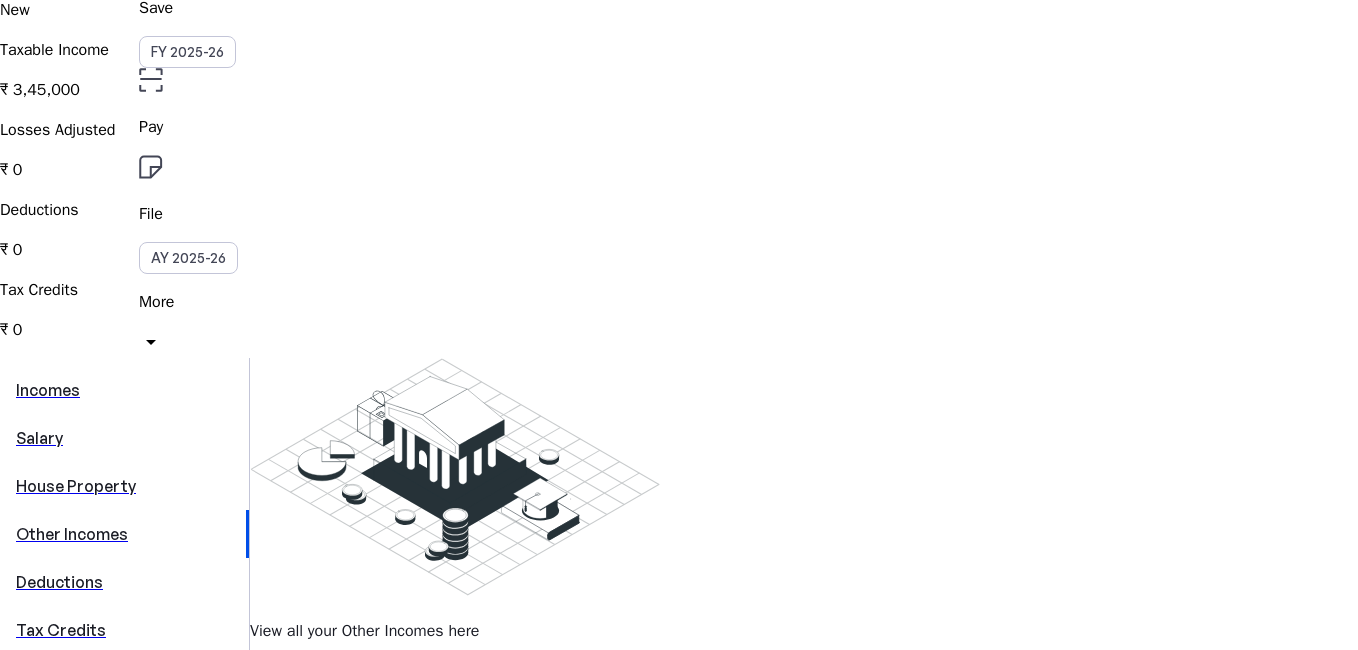 scroll, scrollTop: 300, scrollLeft: 0, axis: vertical 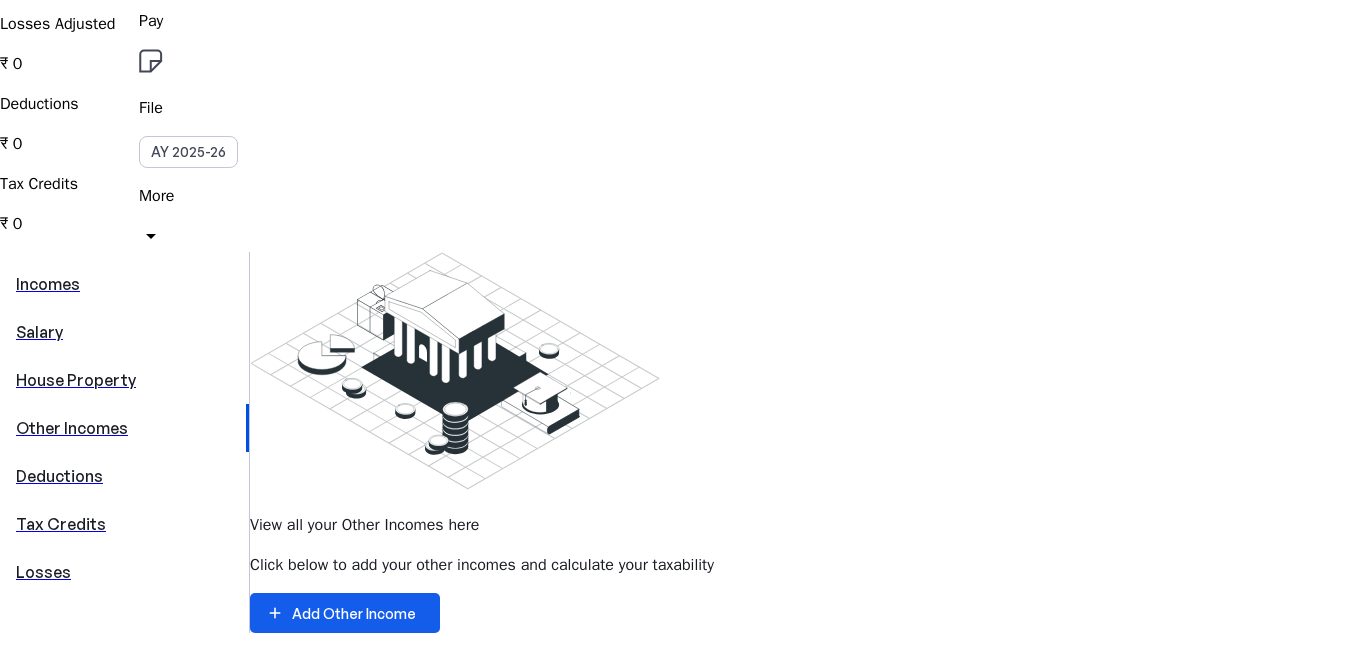 click on "Add Other Income" at bounding box center [354, 613] 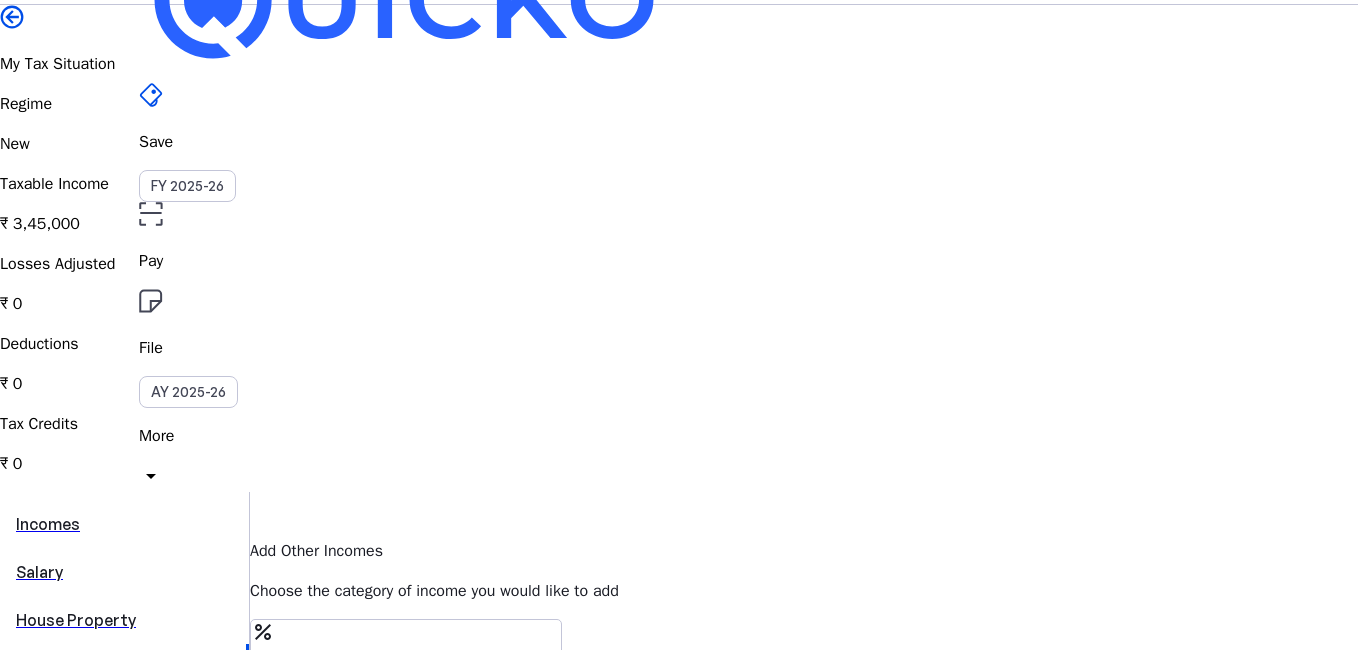 scroll, scrollTop: 200, scrollLeft: 0, axis: vertical 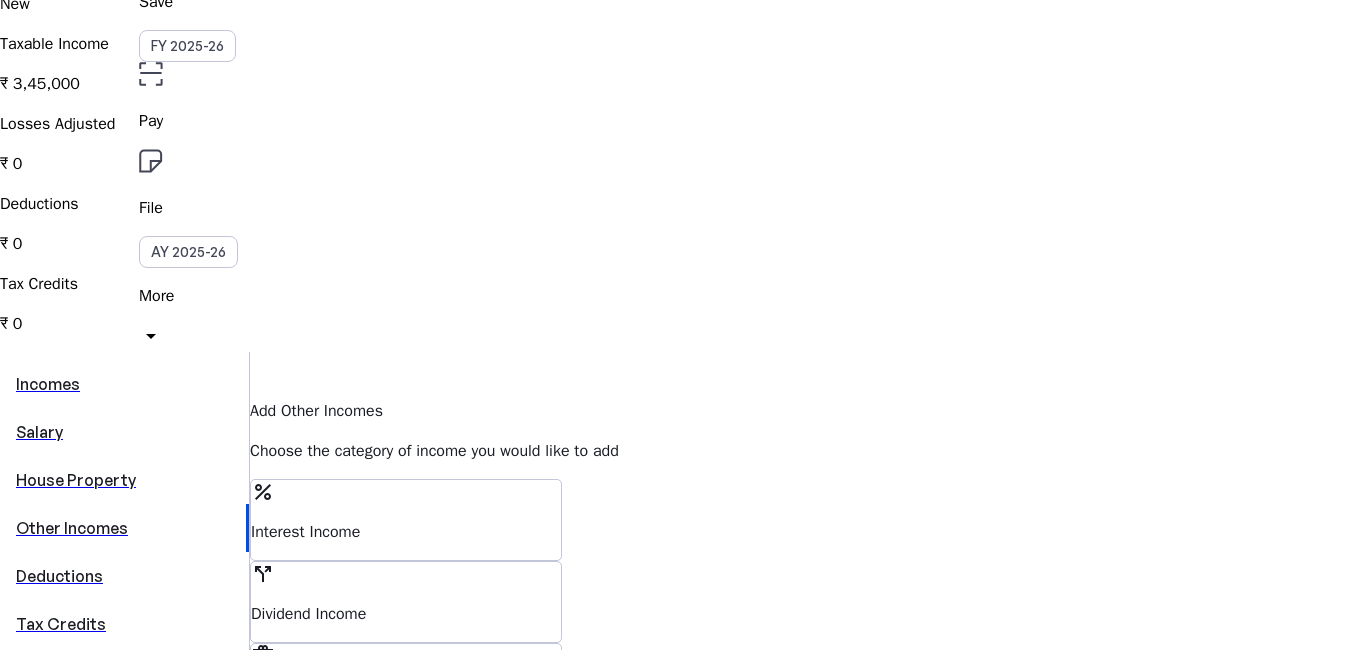 click on "Dividend Income" at bounding box center (406, 532) 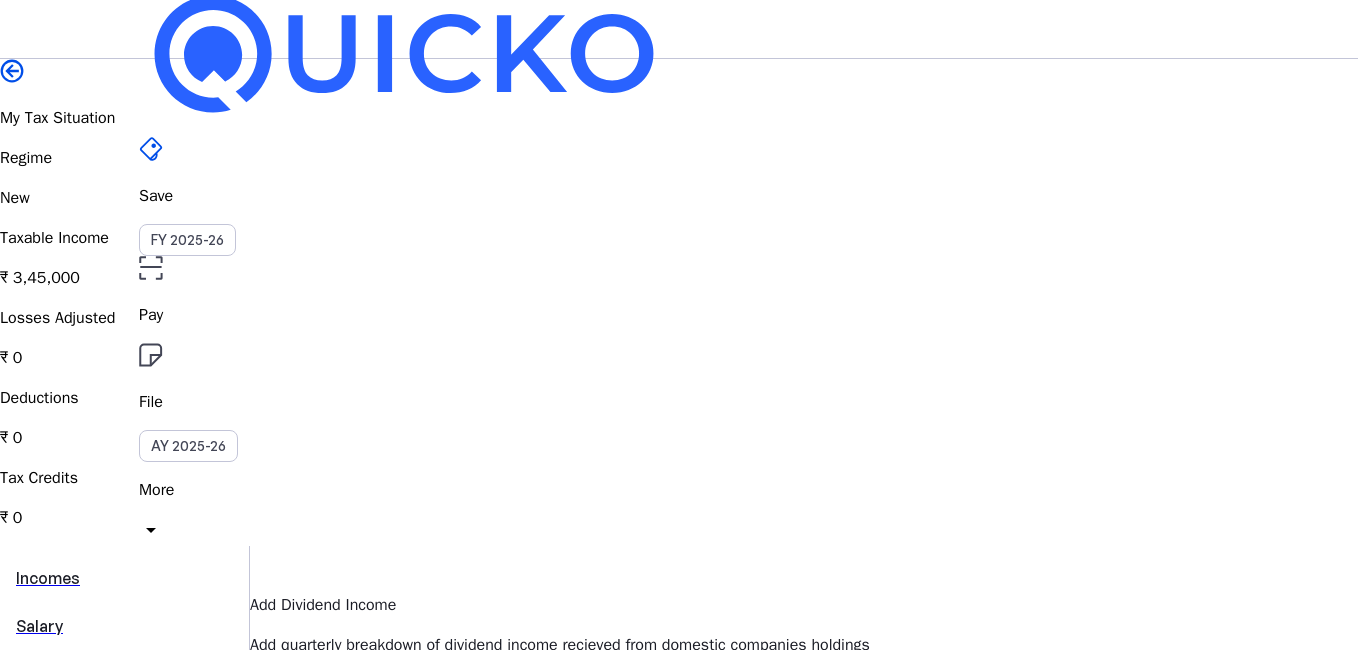 scroll, scrollTop: 0, scrollLeft: 0, axis: both 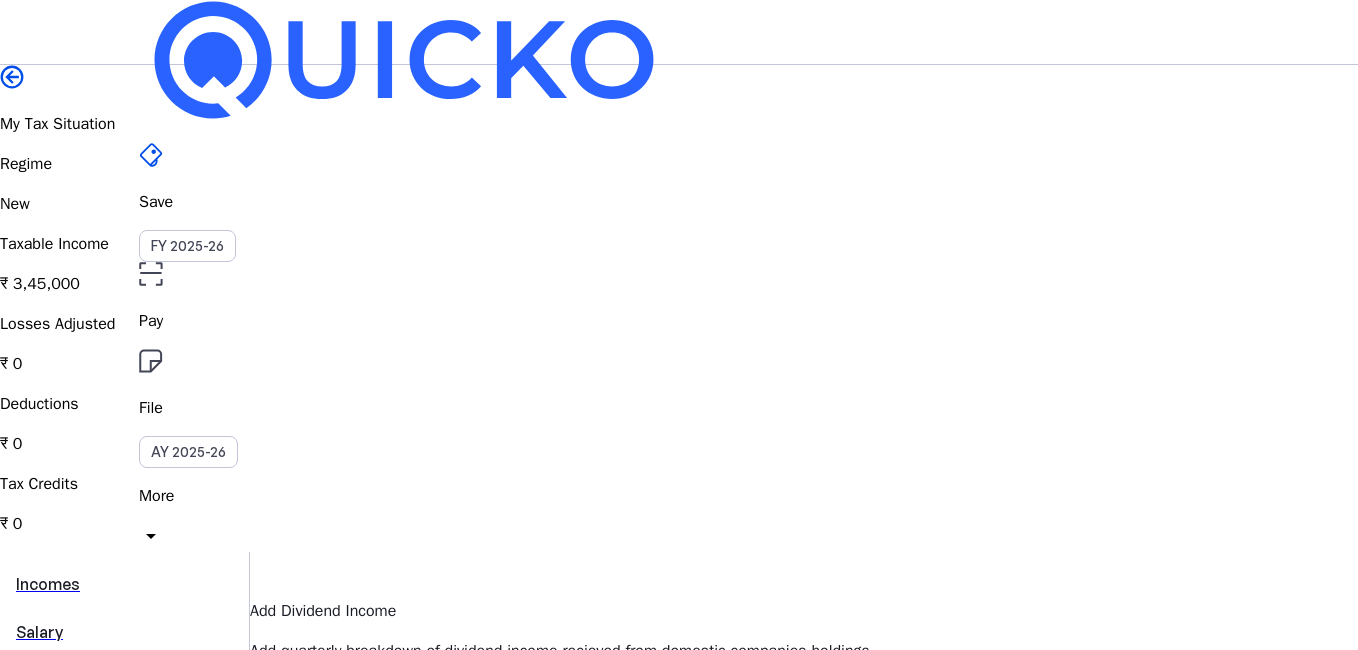 click on "Incomes" at bounding box center (124, 584) 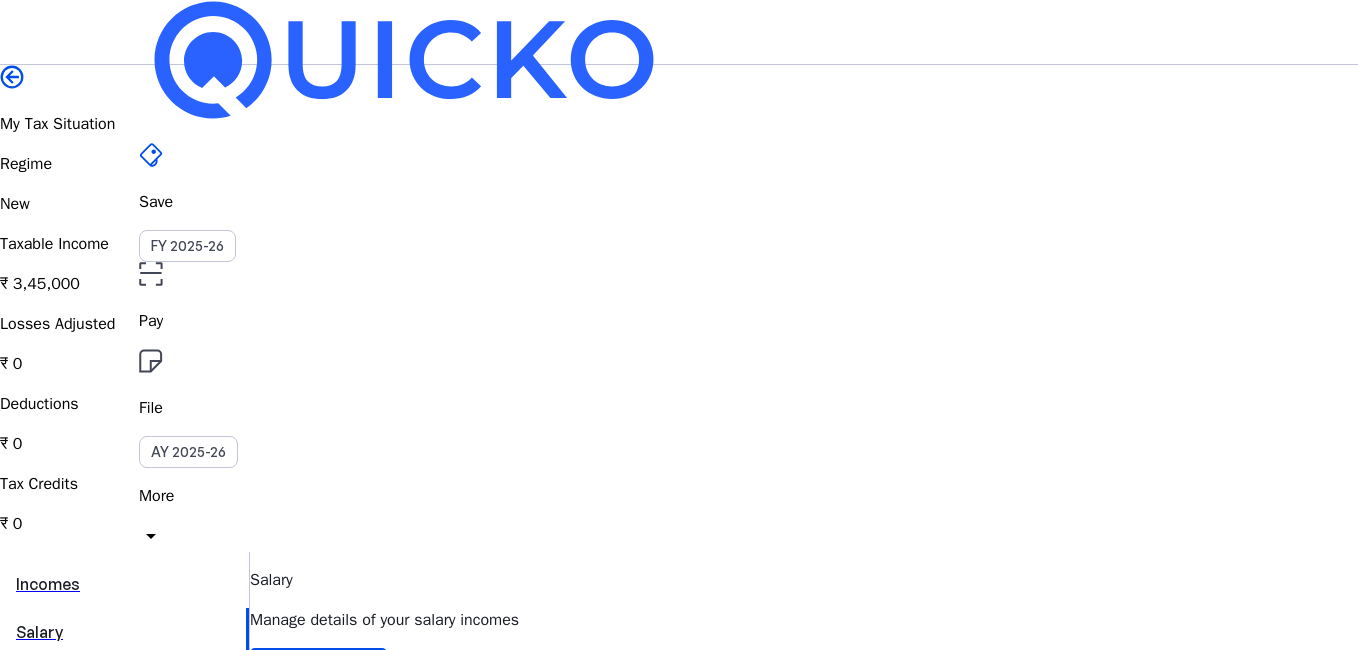 click at bounding box center [404, 60] 